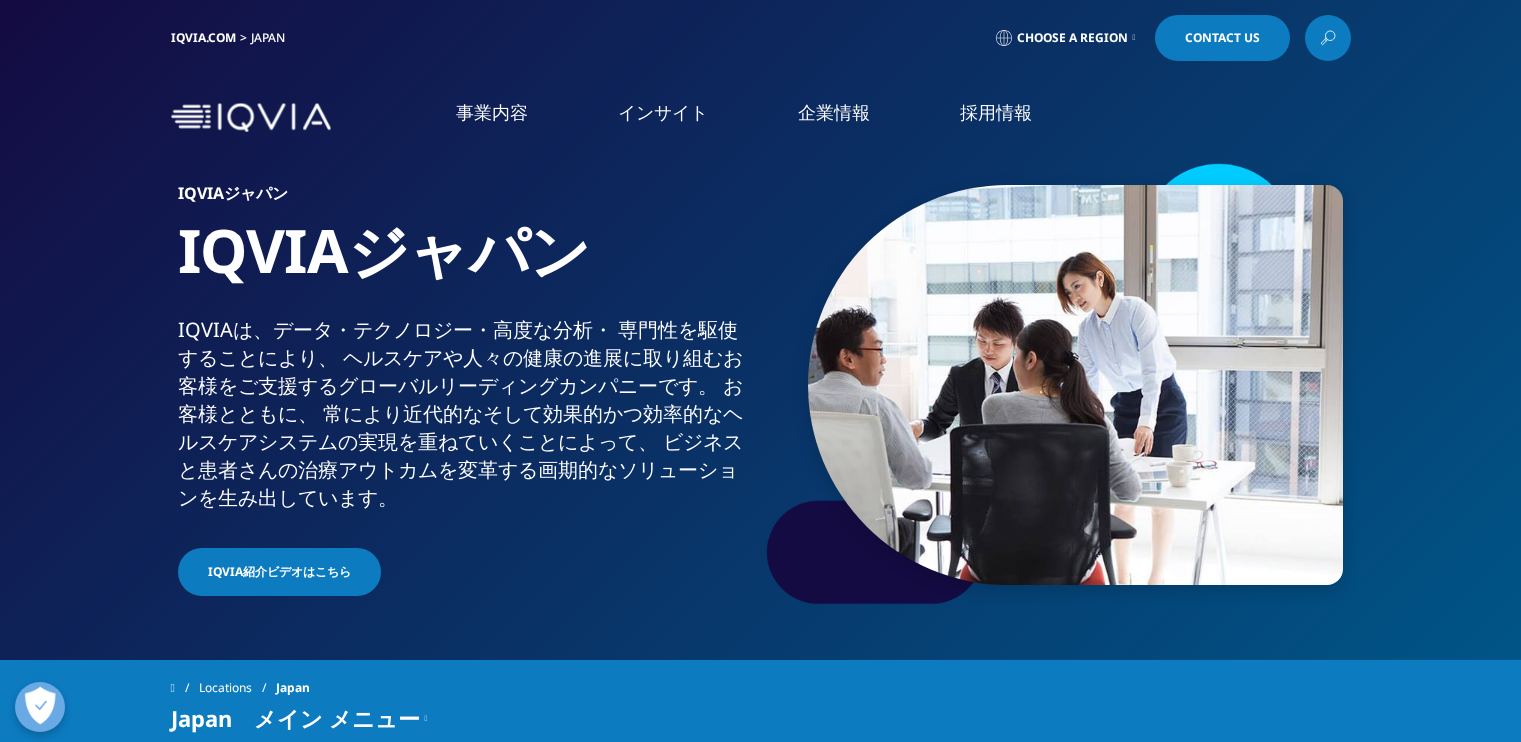 scroll, scrollTop: 0, scrollLeft: 0, axis: both 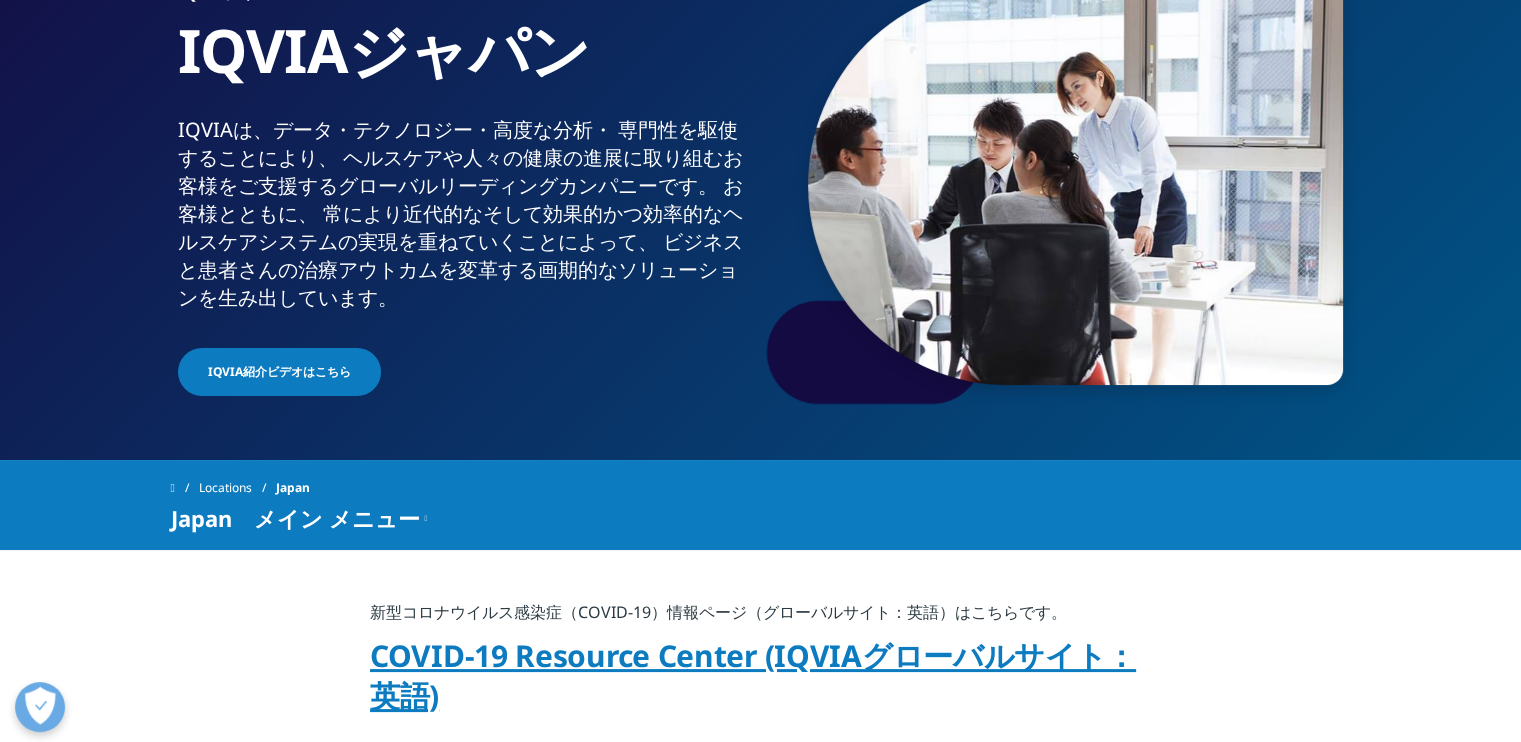 click on "IQVIA紹介ビデオはこちら" at bounding box center [279, 372] 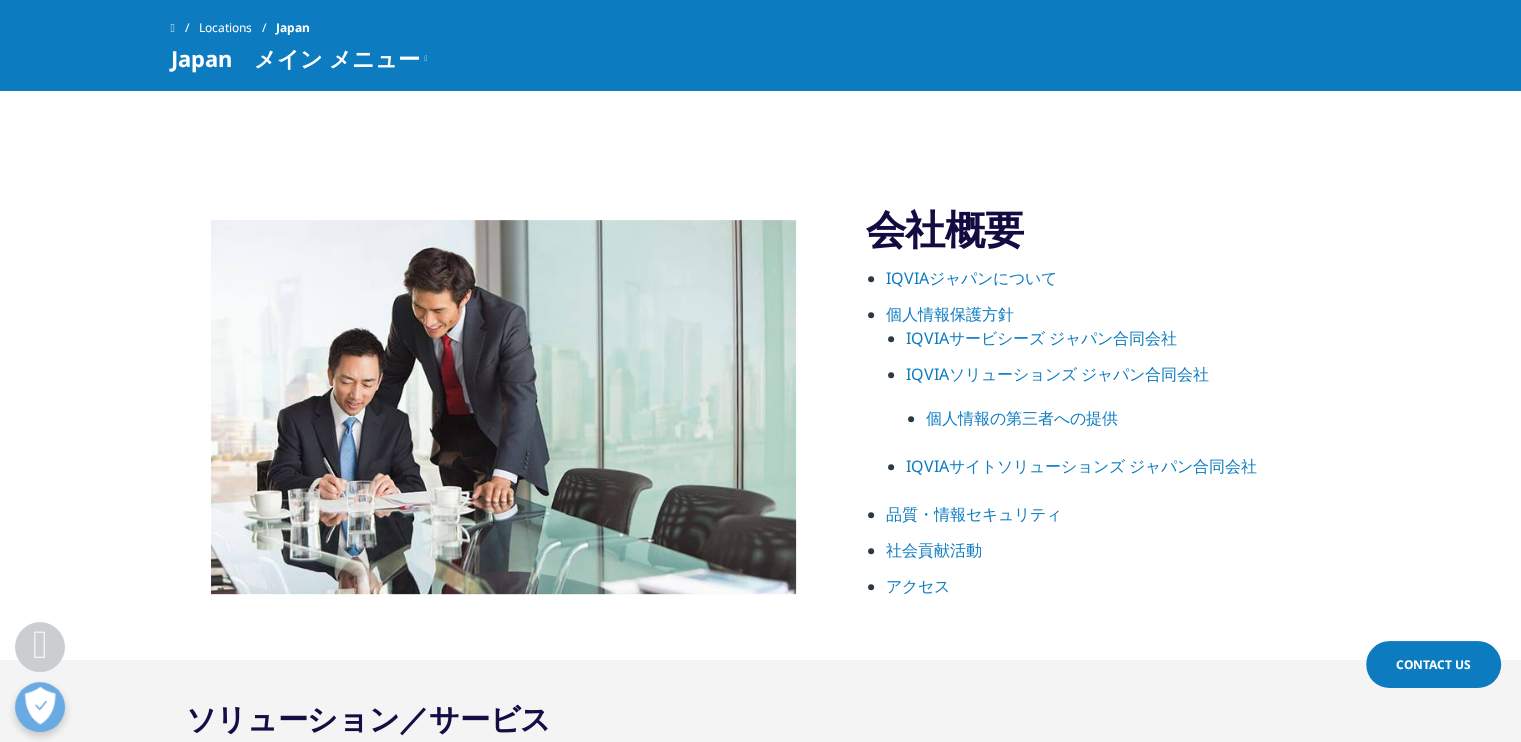 scroll, scrollTop: 744, scrollLeft: 0, axis: vertical 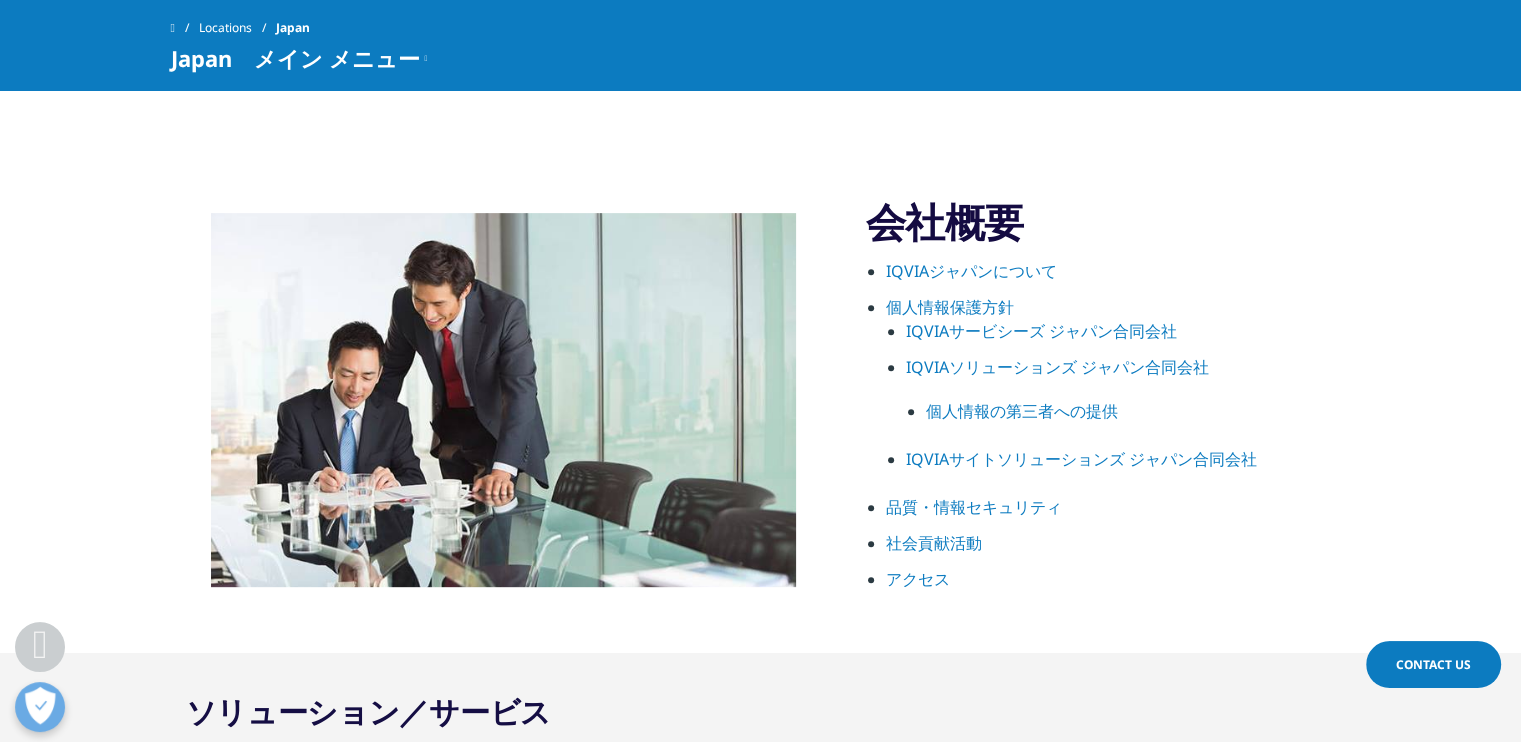 click on "IQVIAジャパンについて" at bounding box center [971, 271] 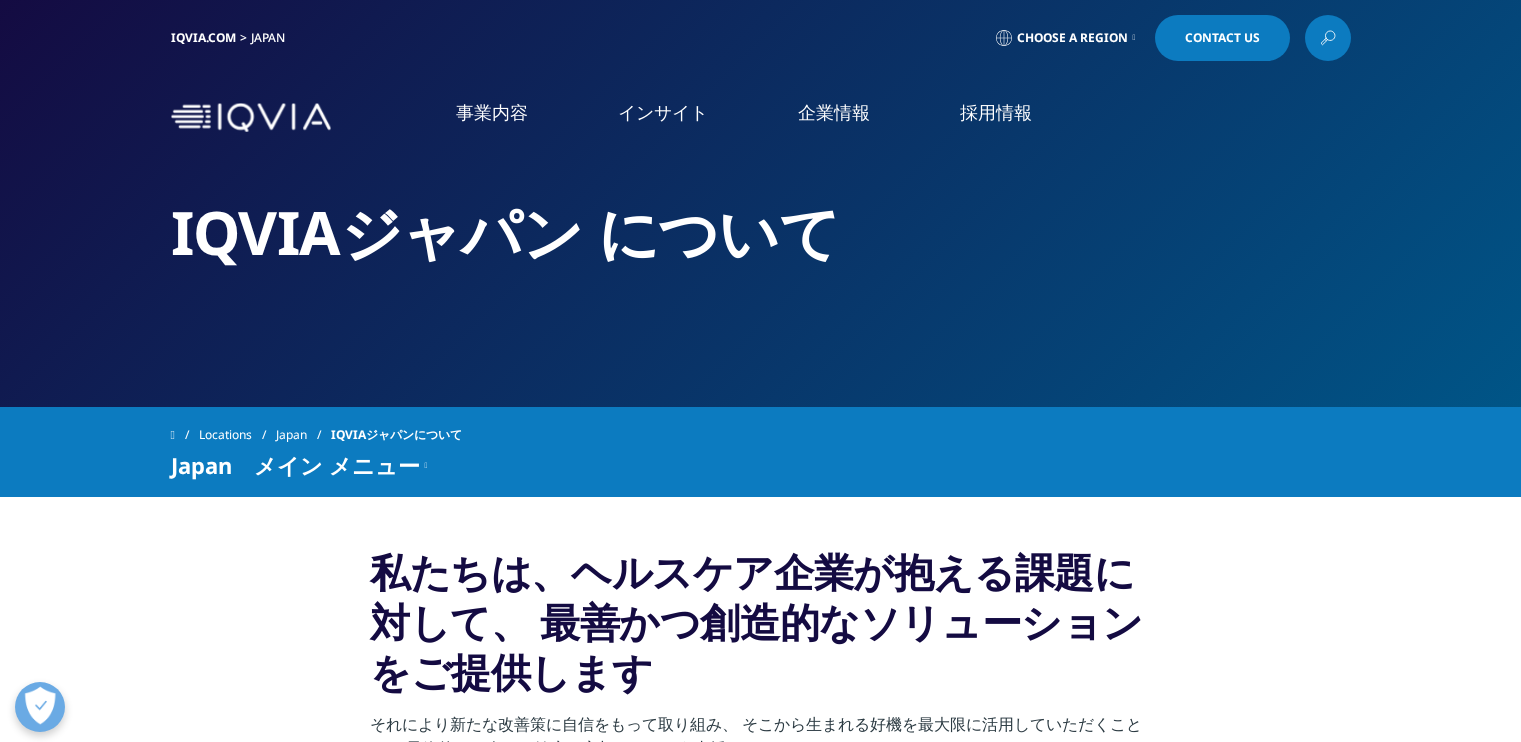scroll, scrollTop: 0, scrollLeft: 0, axis: both 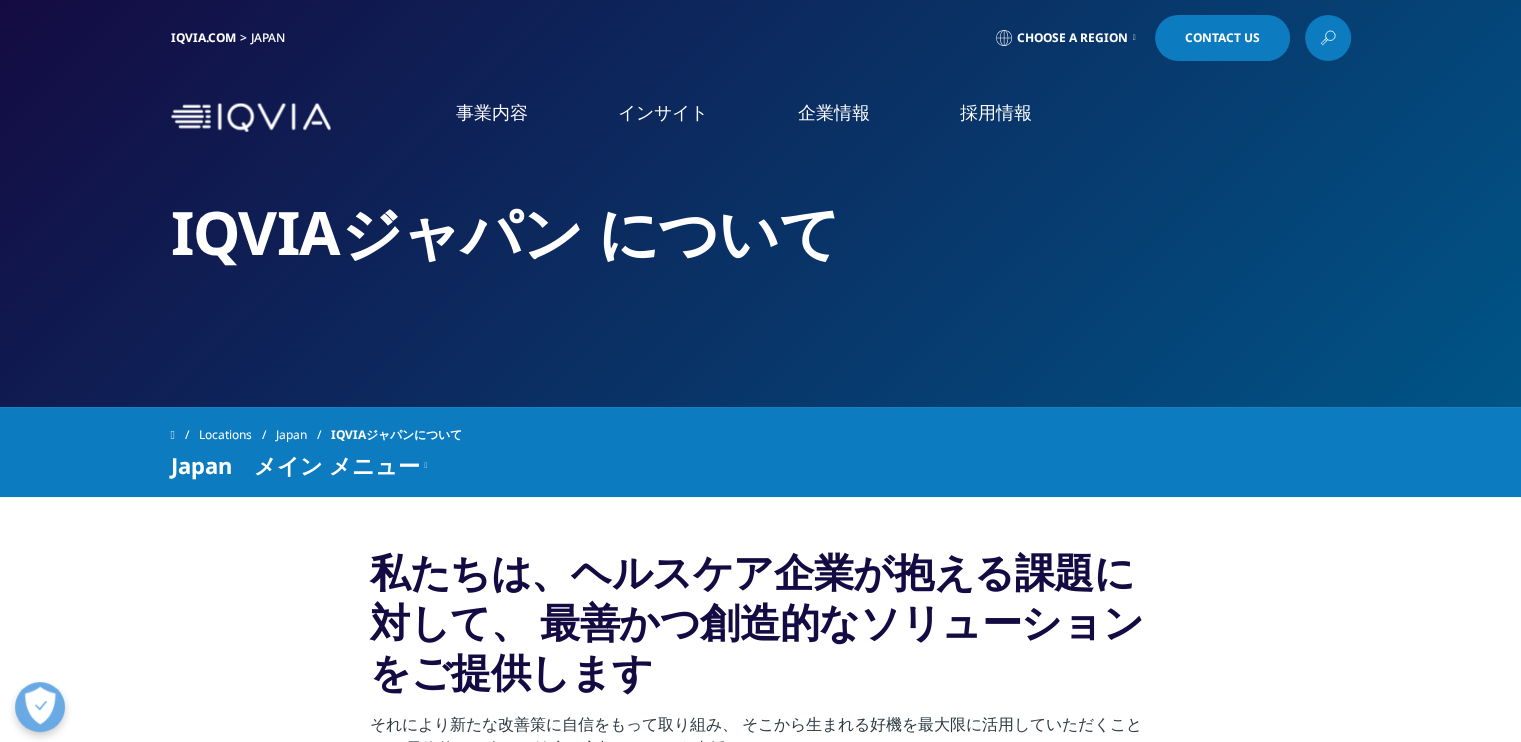click on "Japan　メイン メニュー" at bounding box center [295, 465] 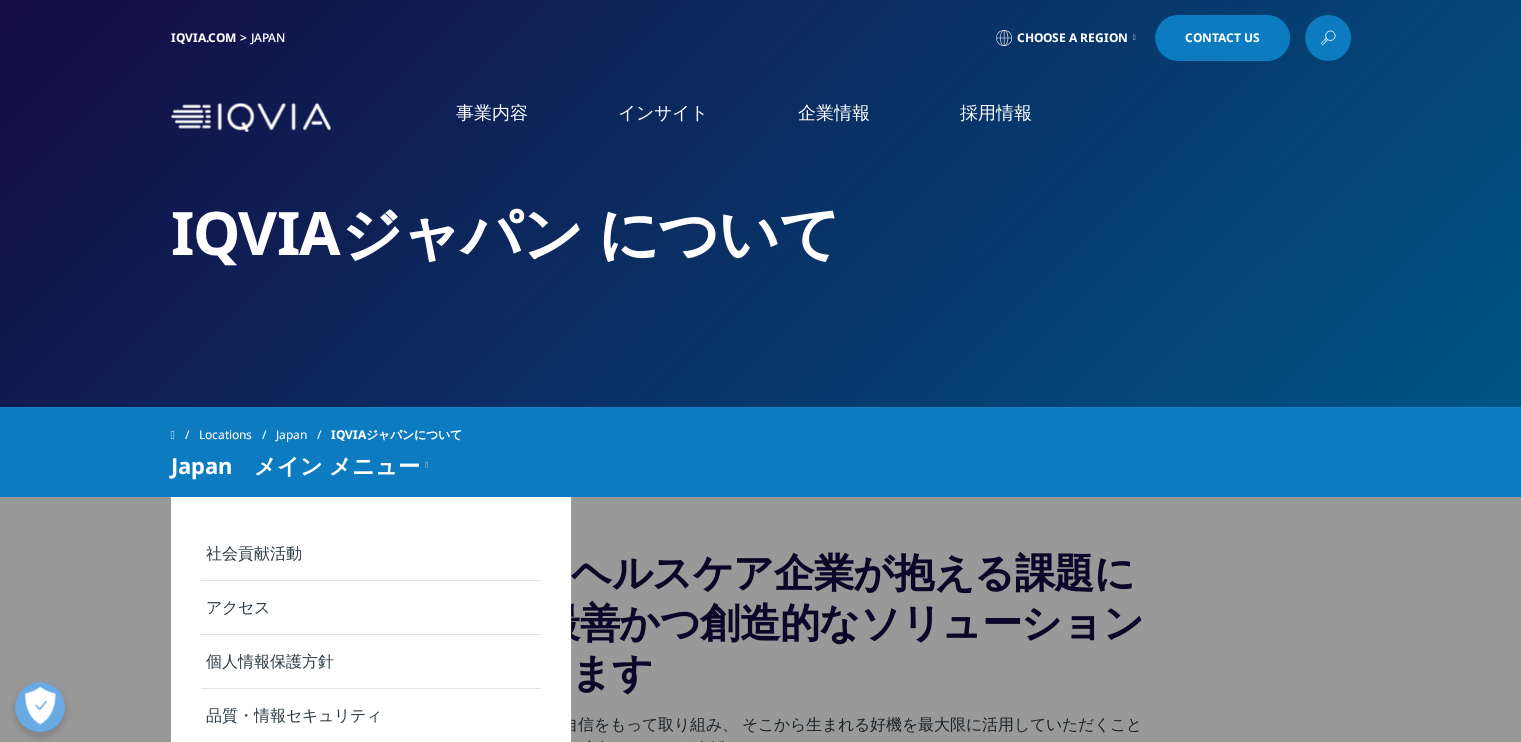 click on "IQVIAジャパン について" at bounding box center (761, 203) 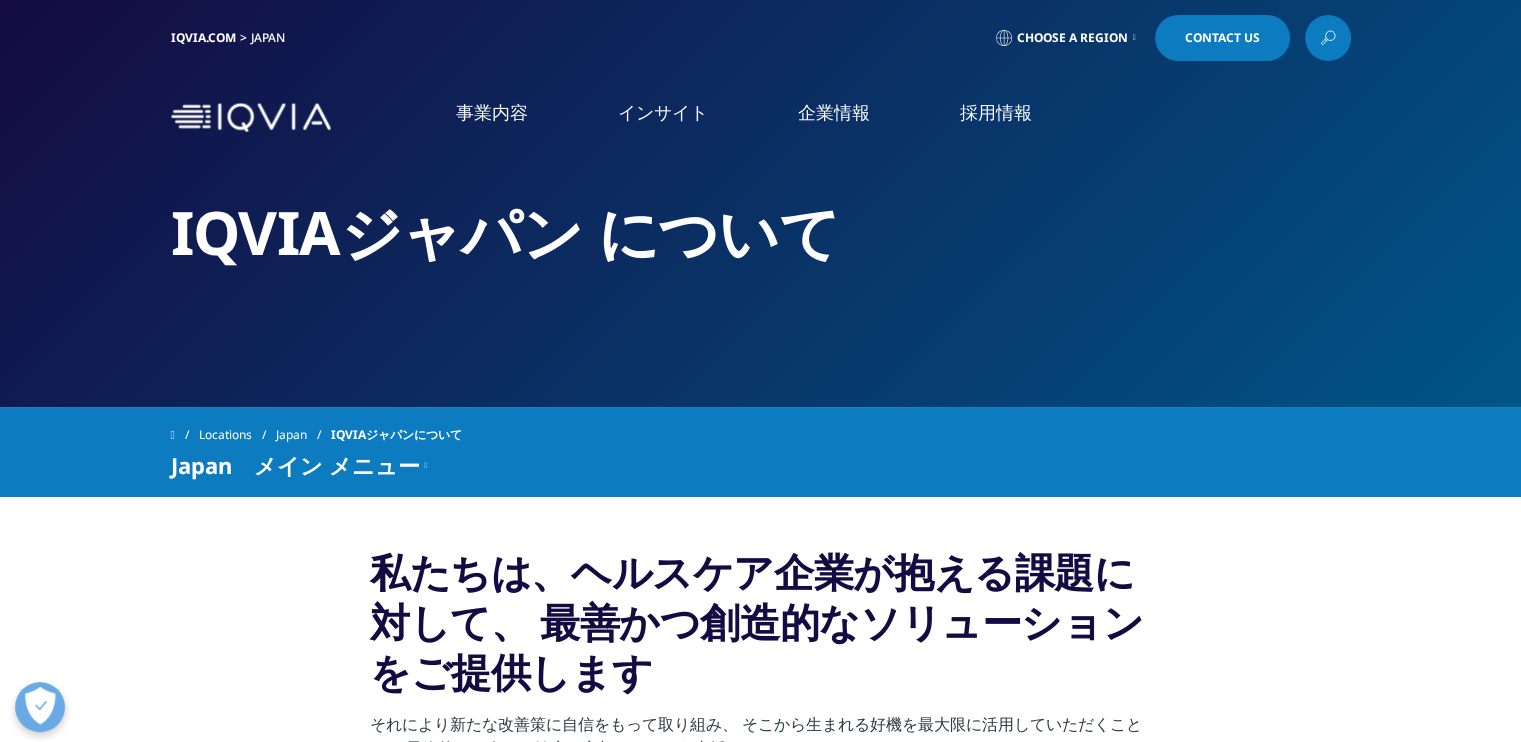 click on "事業内容
事業内容
医薬品・医療機器 臨床開発
Clinical Development in Japan
市場データ CSO事業" at bounding box center (492, 132) 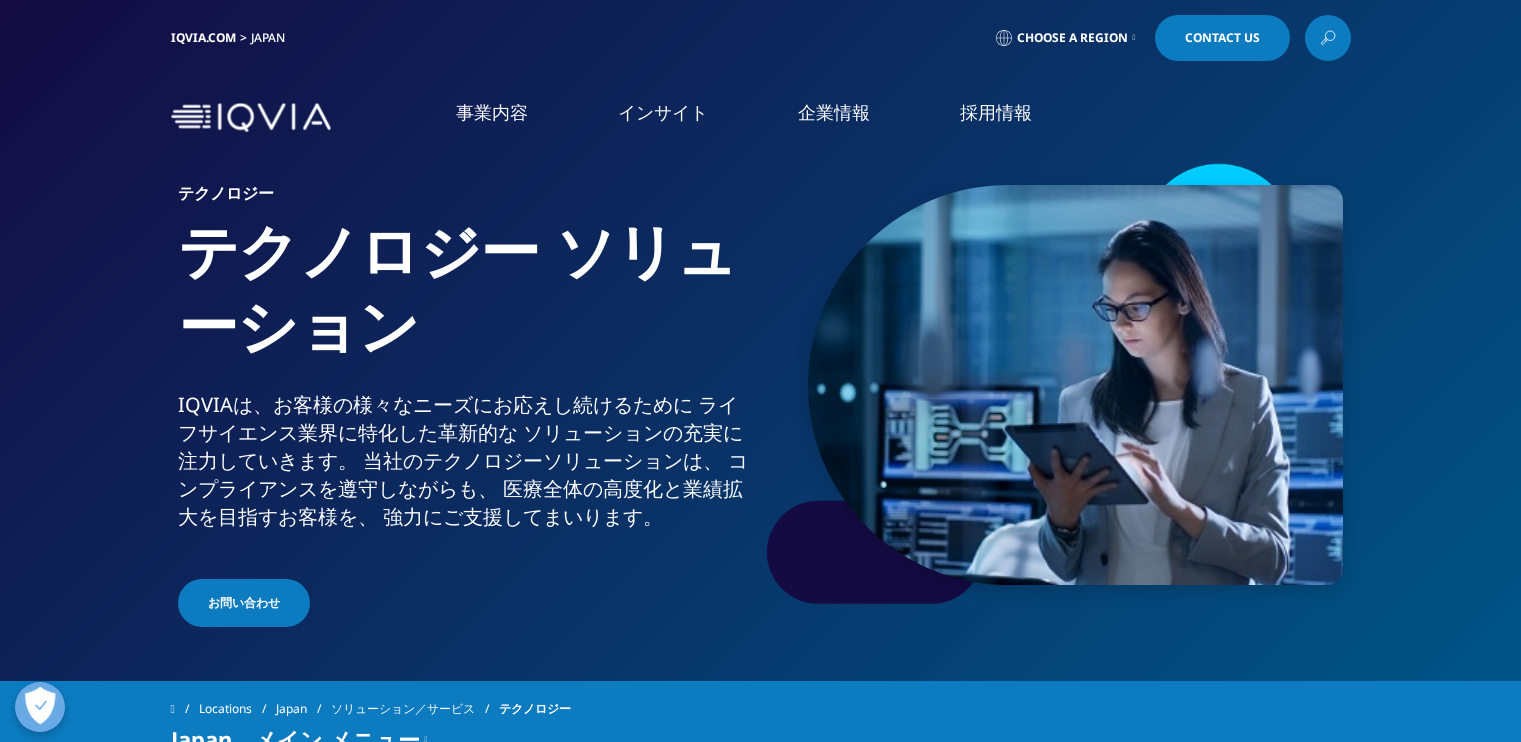 scroll, scrollTop: 0, scrollLeft: 0, axis: both 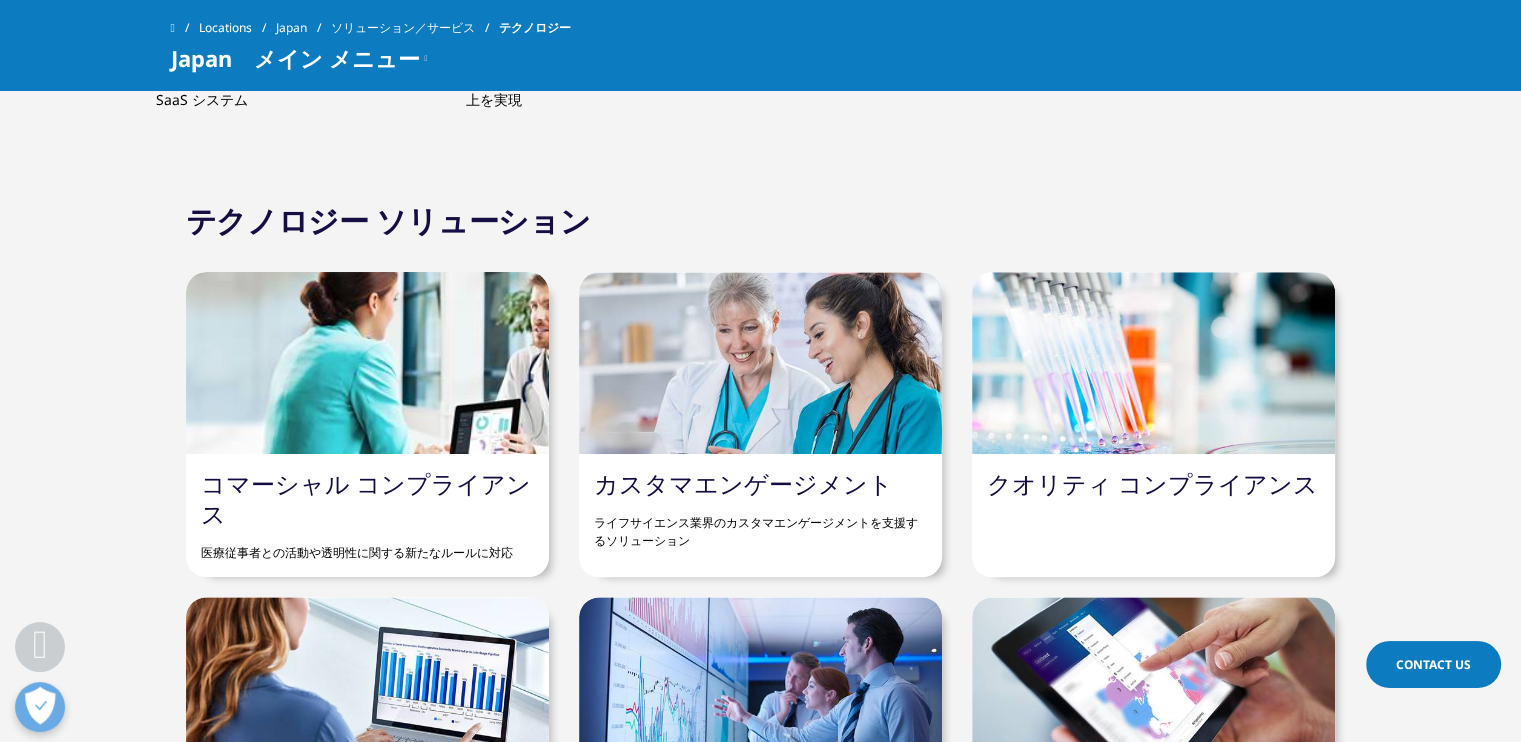 click on "コマーシャル コンプライアンス" at bounding box center (366, 498) 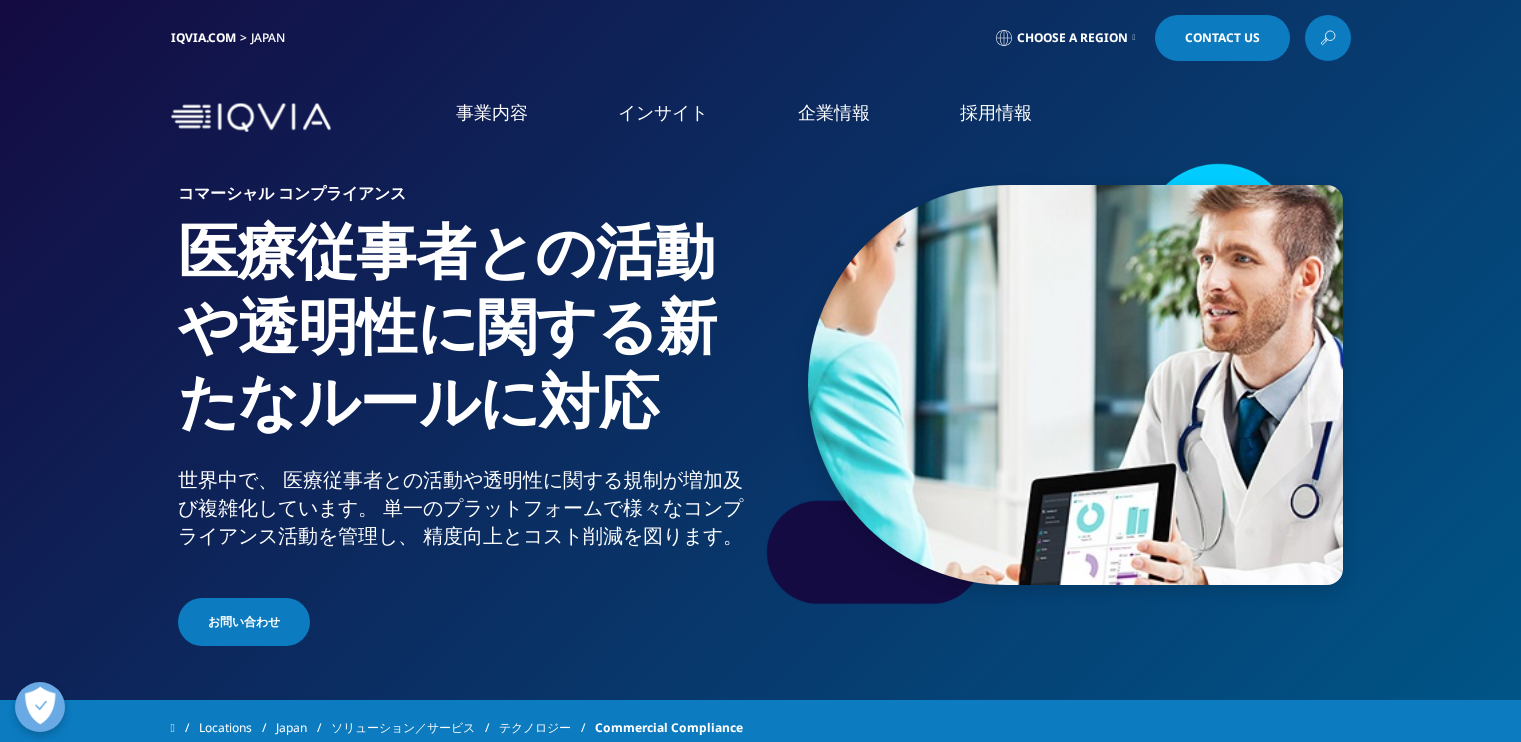 scroll, scrollTop: 0, scrollLeft: 0, axis: both 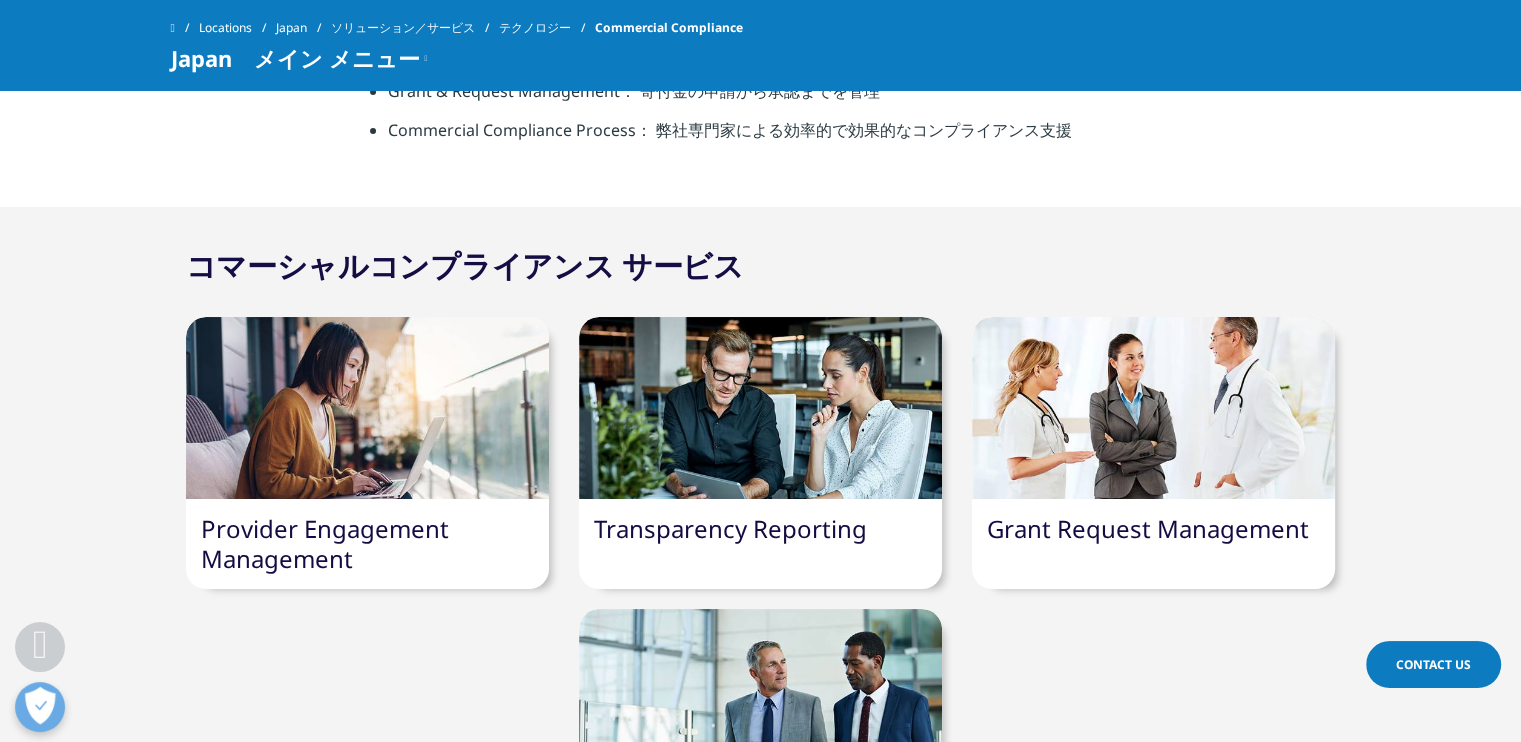 click at bounding box center (367, 408) 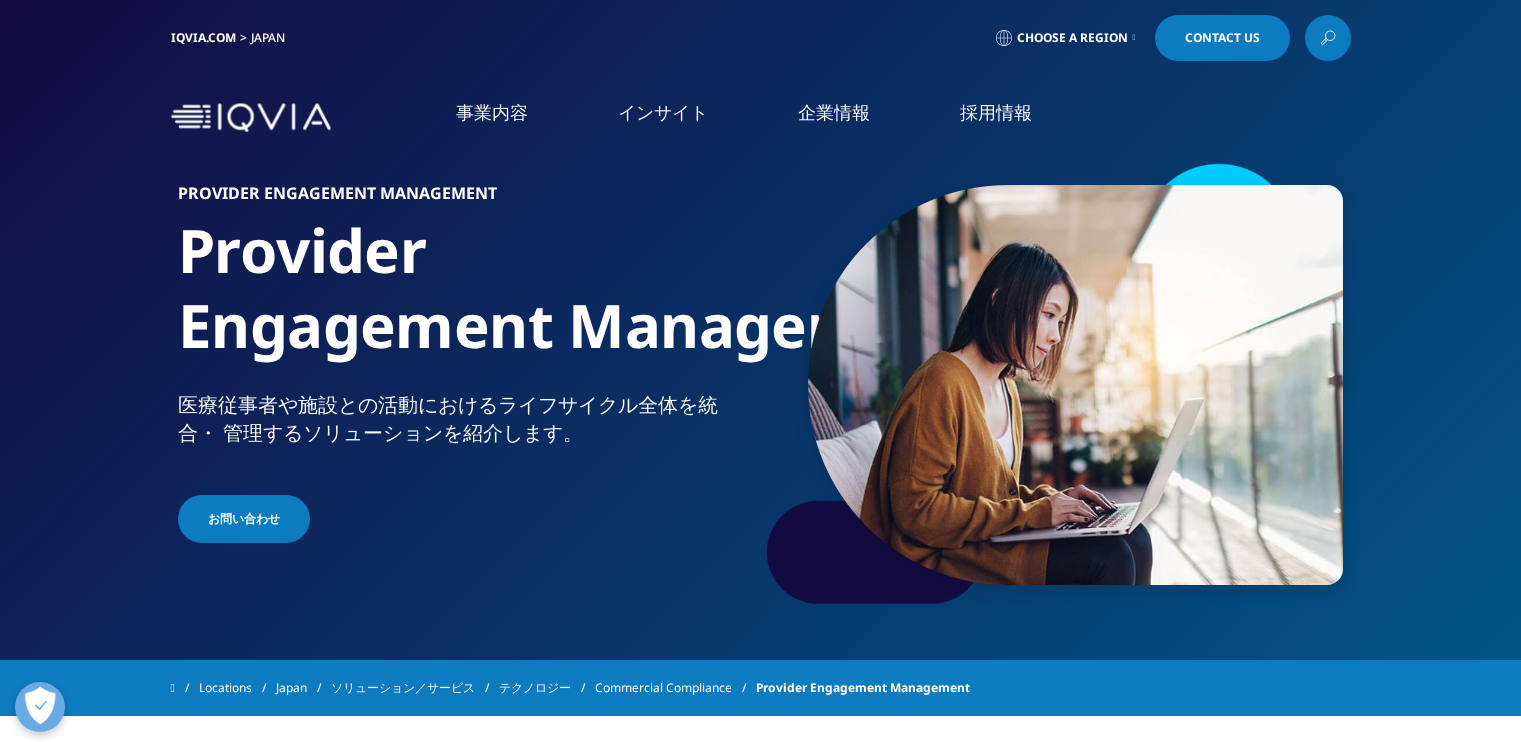scroll, scrollTop: 0, scrollLeft: 0, axis: both 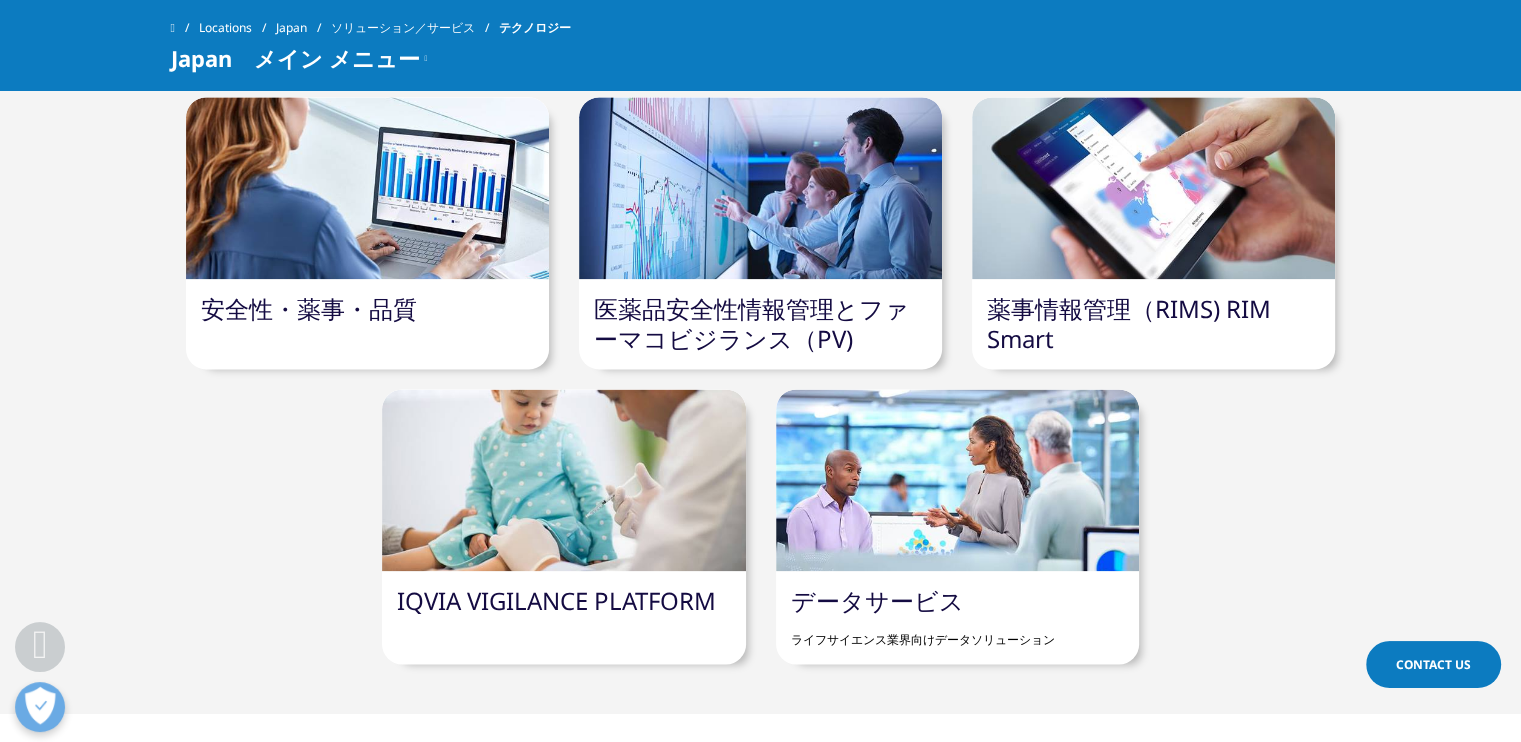 click on "ライフサイエンス業界向けデータソリューション" at bounding box center (367, 45) 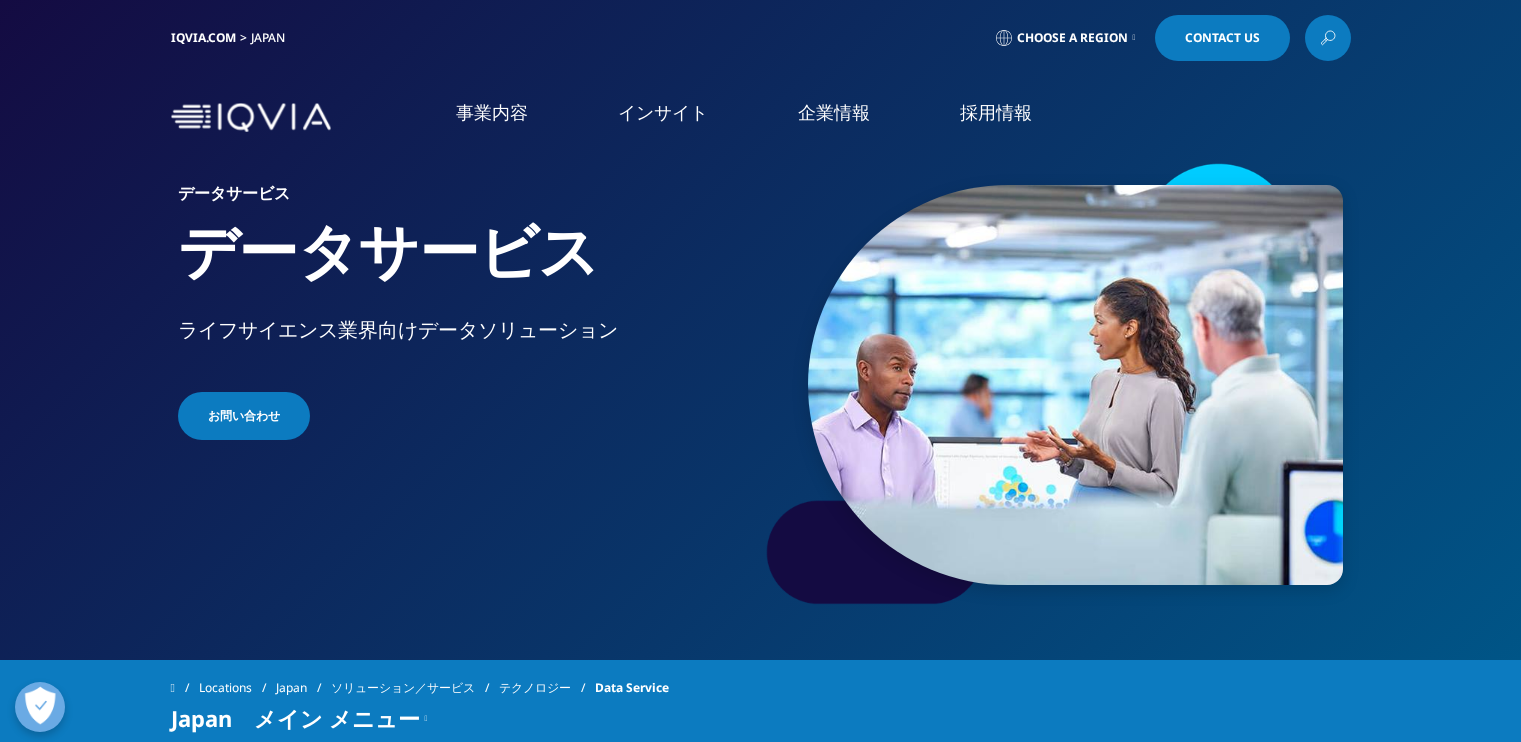scroll, scrollTop: 0, scrollLeft: 0, axis: both 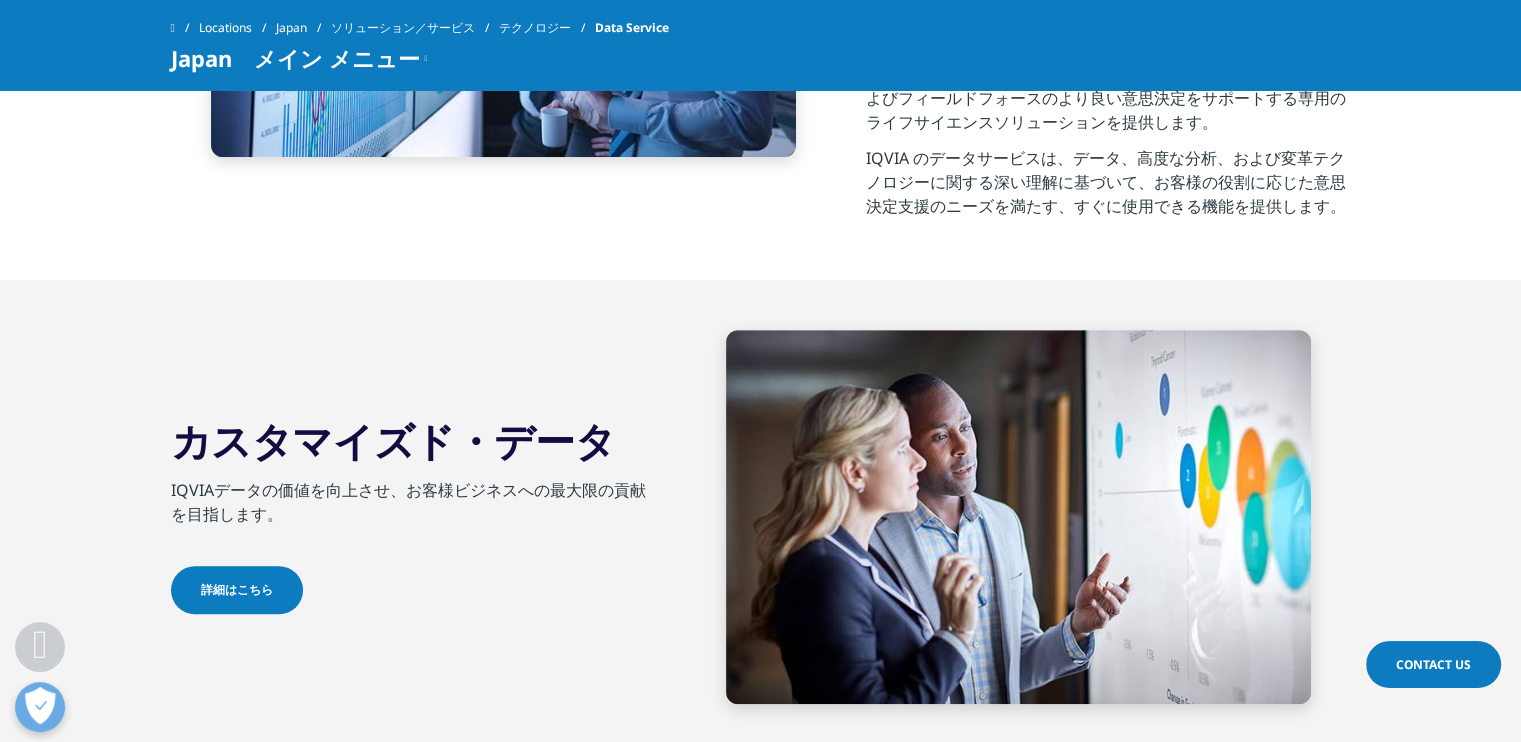 click on "詳細はこちら" at bounding box center [237, 590] 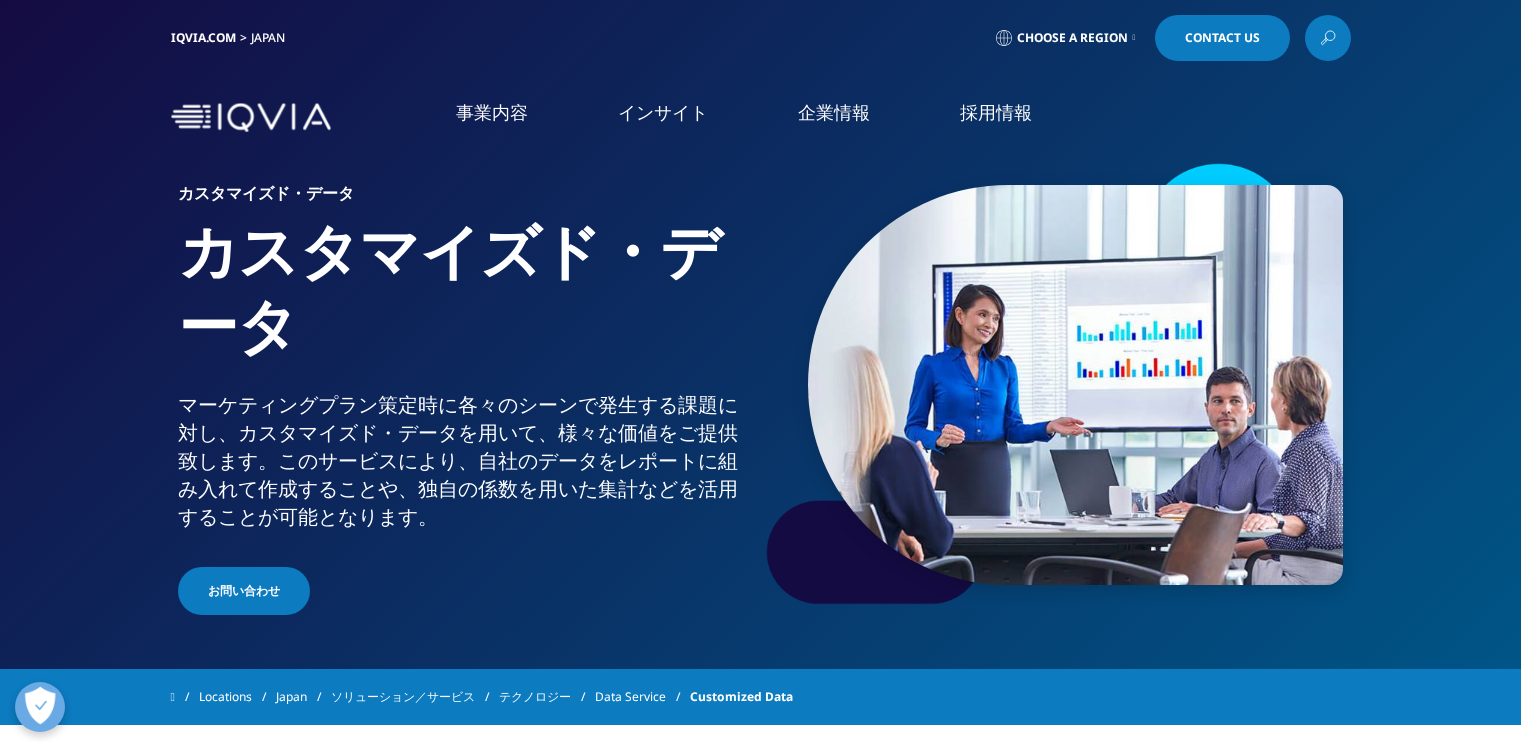 scroll, scrollTop: 0, scrollLeft: 0, axis: both 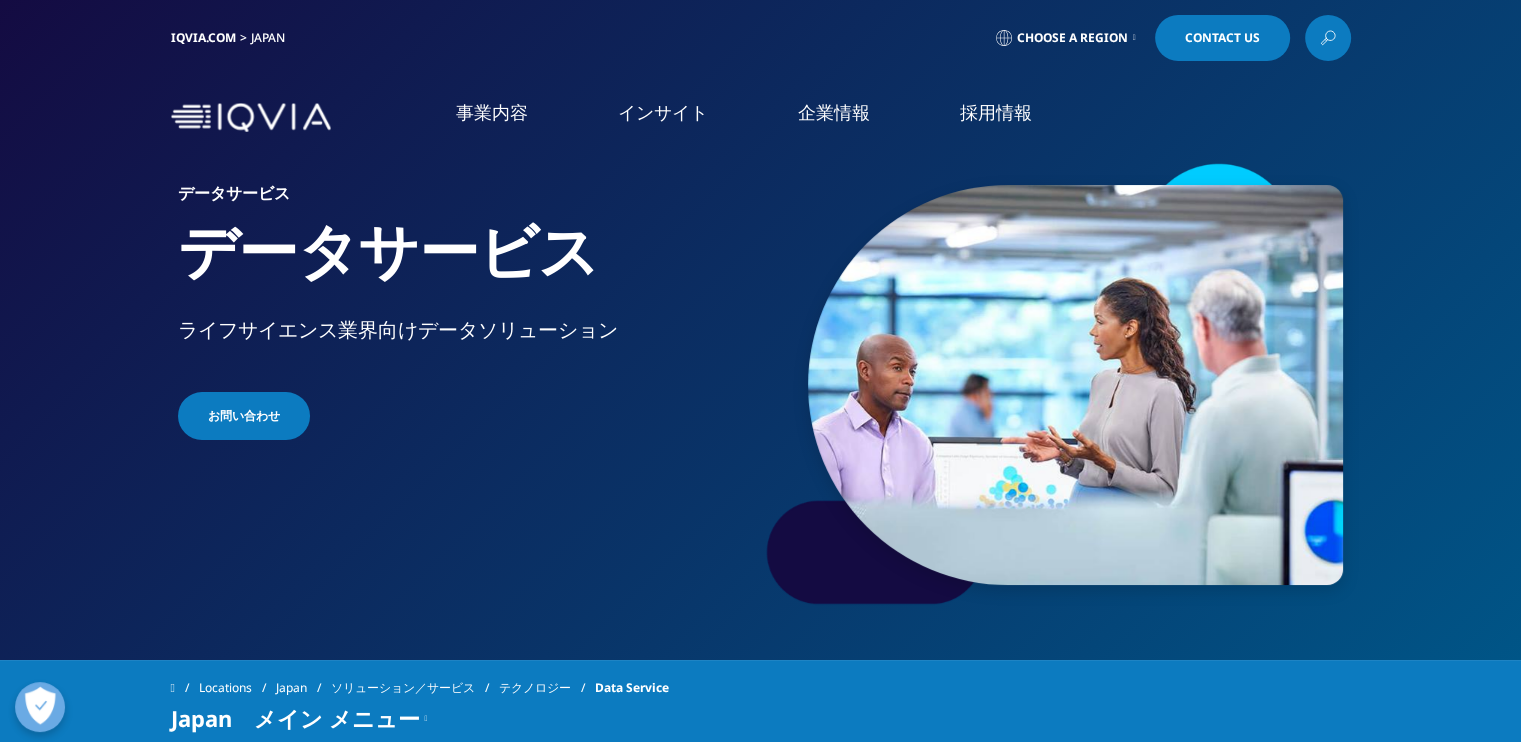 click on "概要" at bounding box center (207, 347) 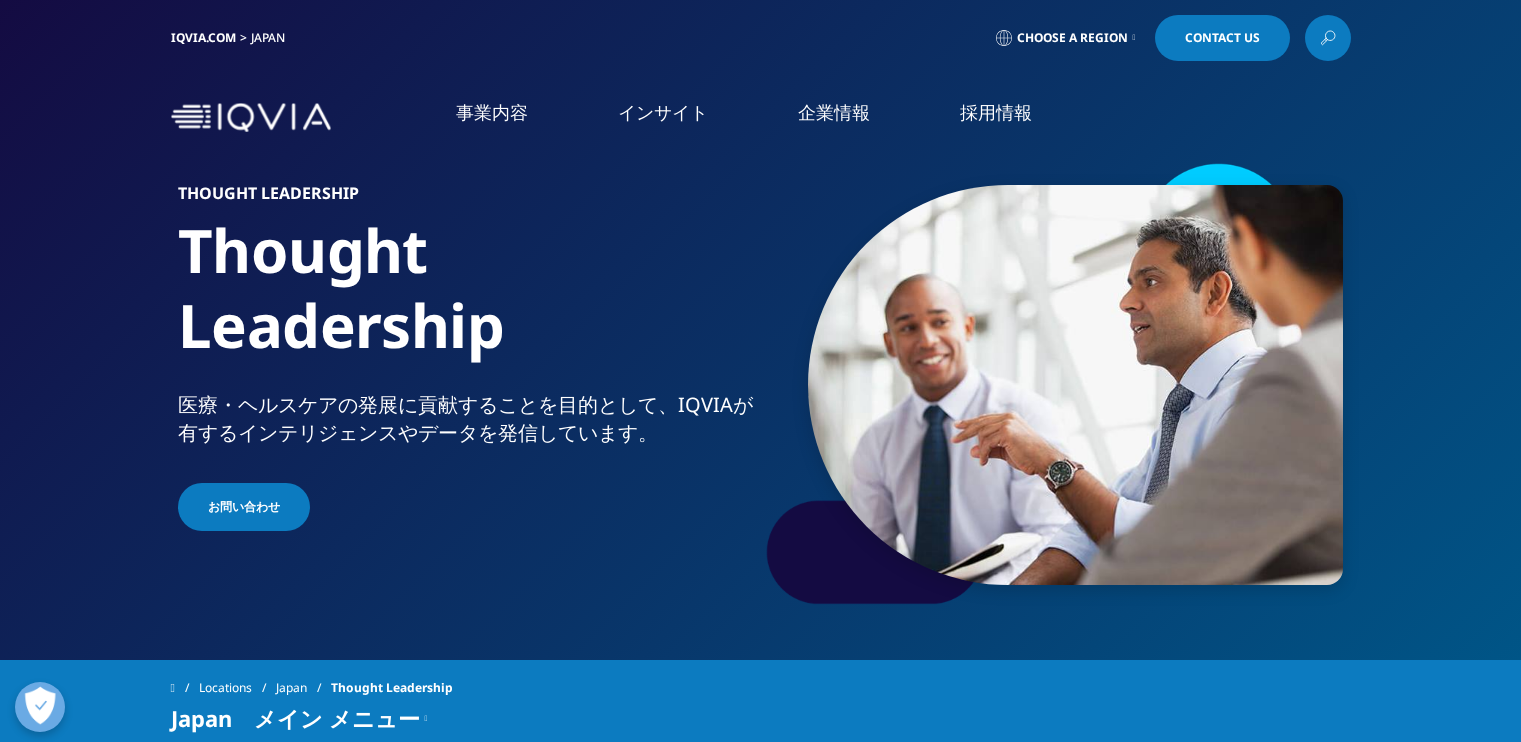 scroll, scrollTop: 0, scrollLeft: 0, axis: both 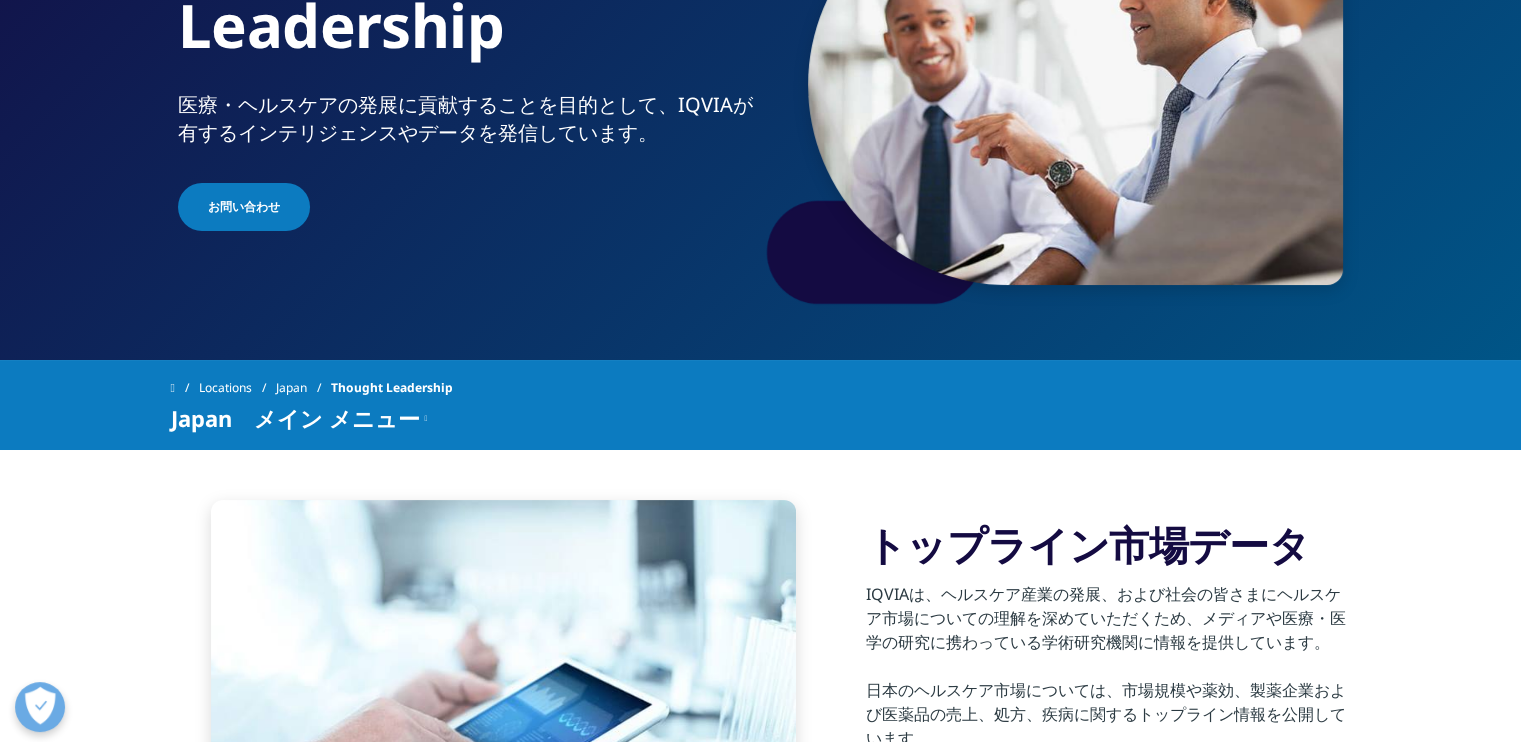 click at bounding box center (426, 418) 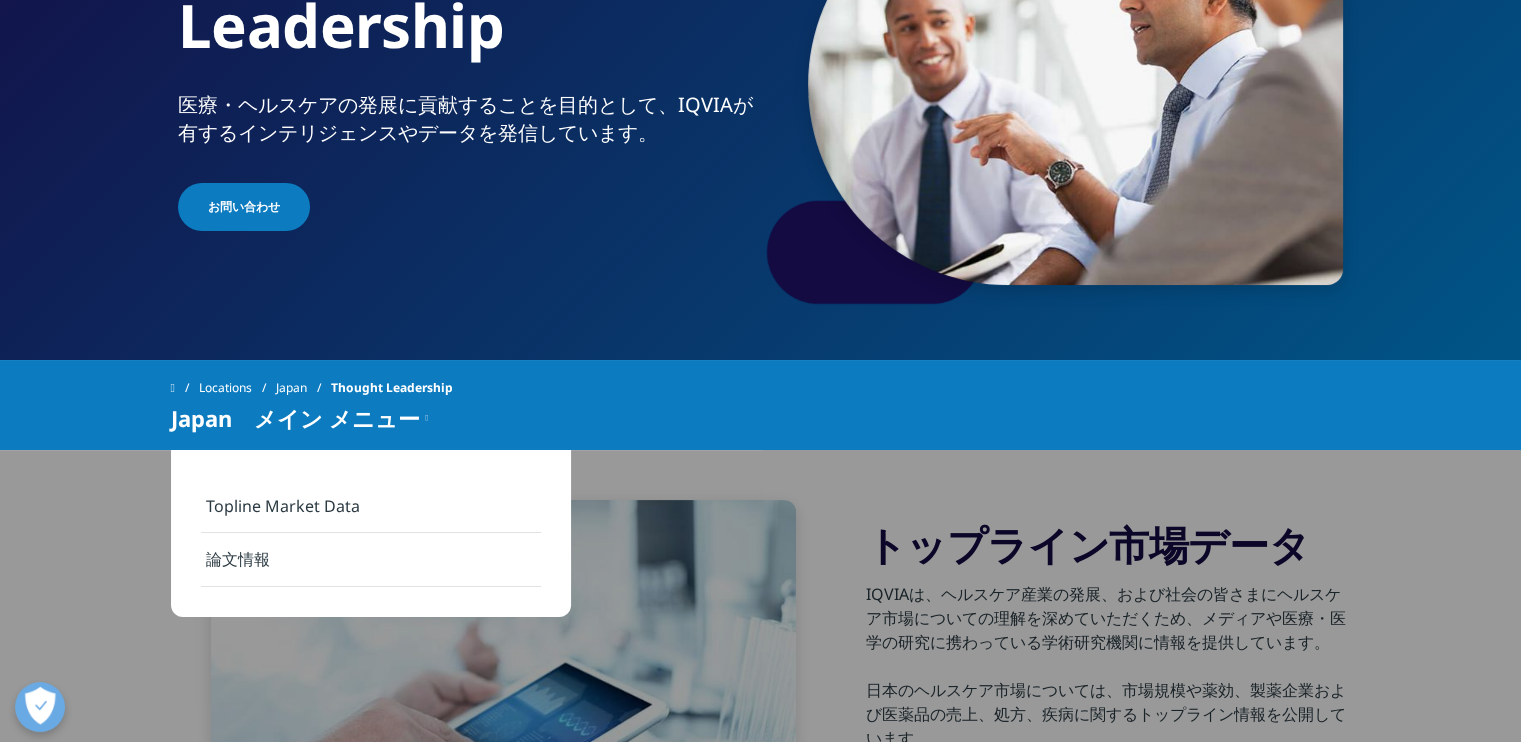 click at bounding box center (426, 418) 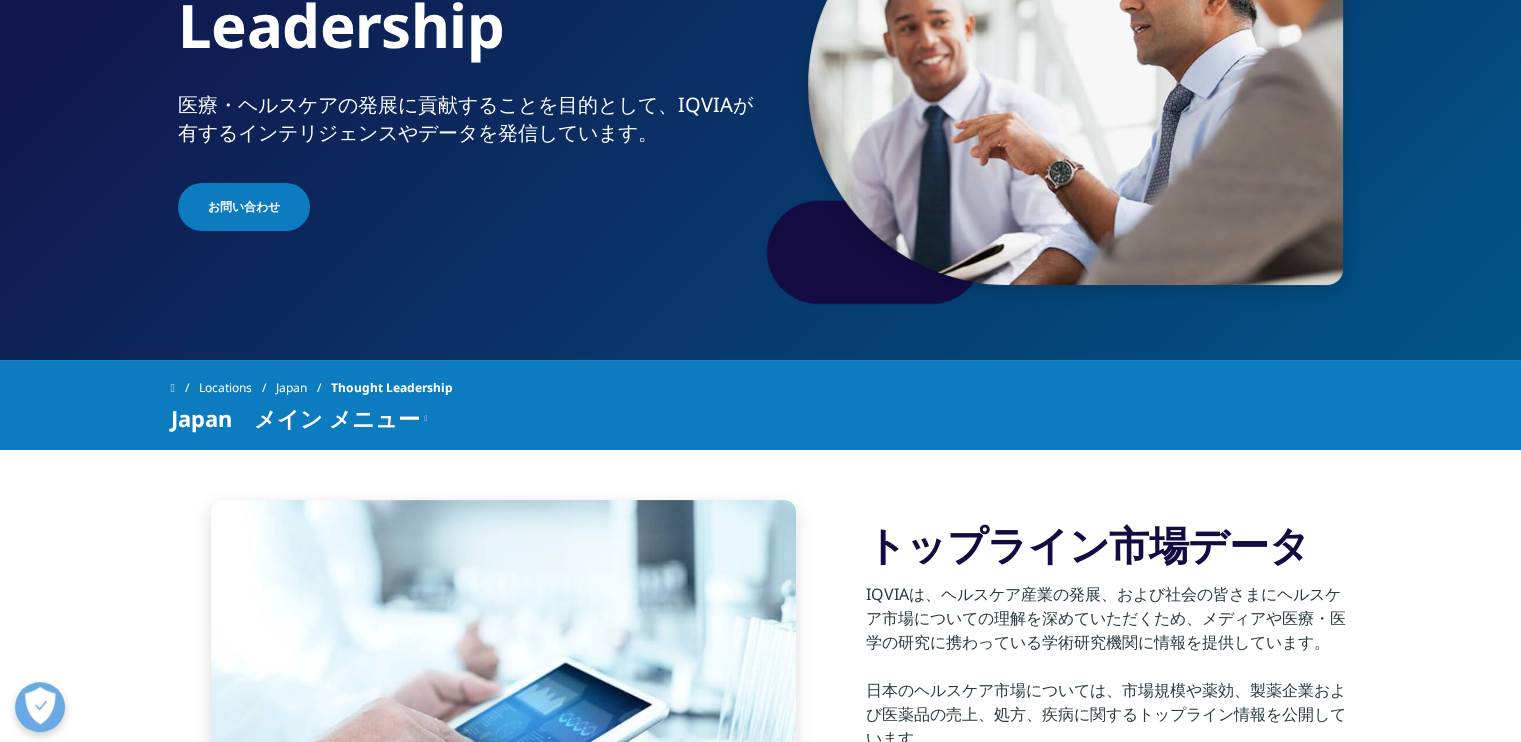 click on "Japan　メイン メニュー" at bounding box center [295, 418] 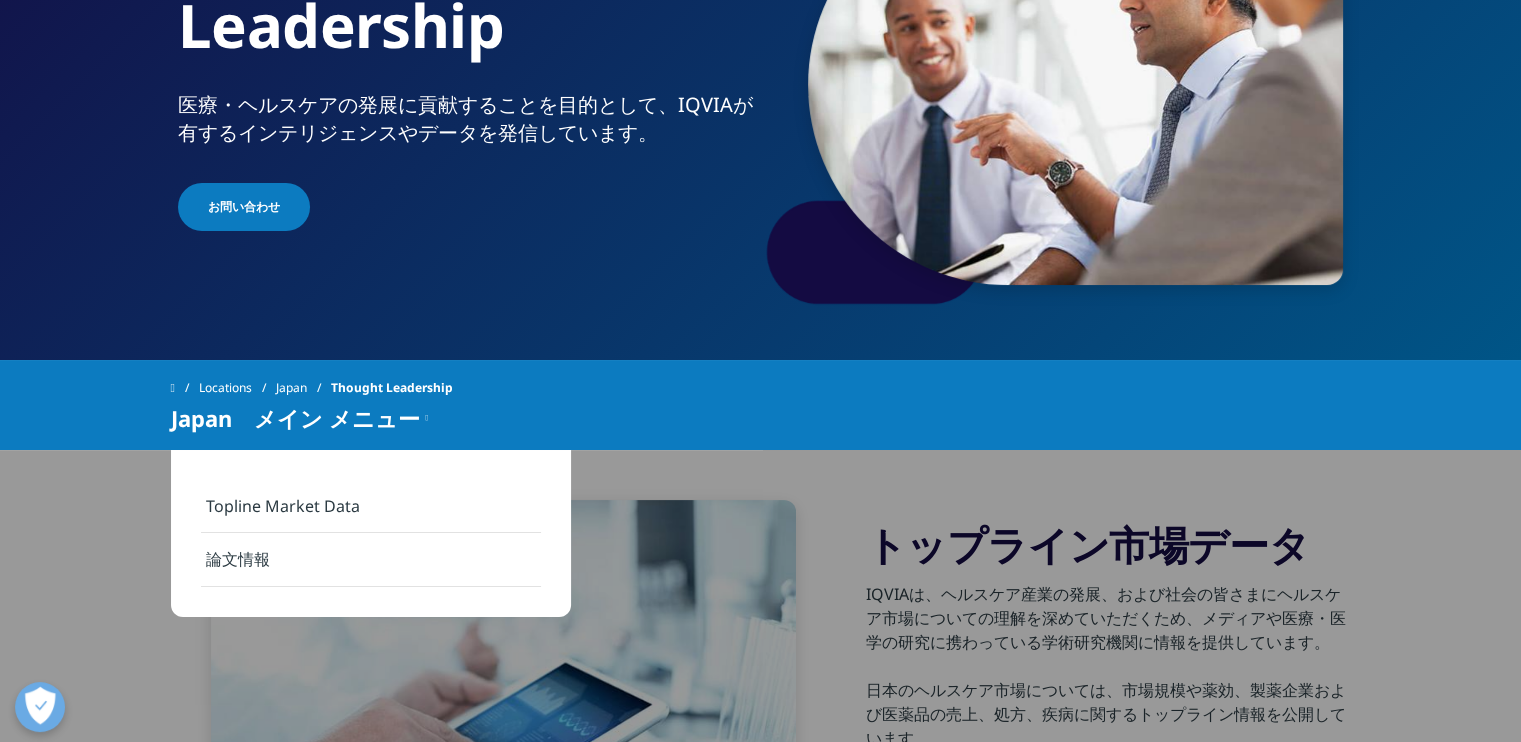 click on "医療・ヘルスケアの発展に貢献することを目的として、IQVIAが有するインテリジェンスやデータを発信しています。" at bounding box center [465, 119] 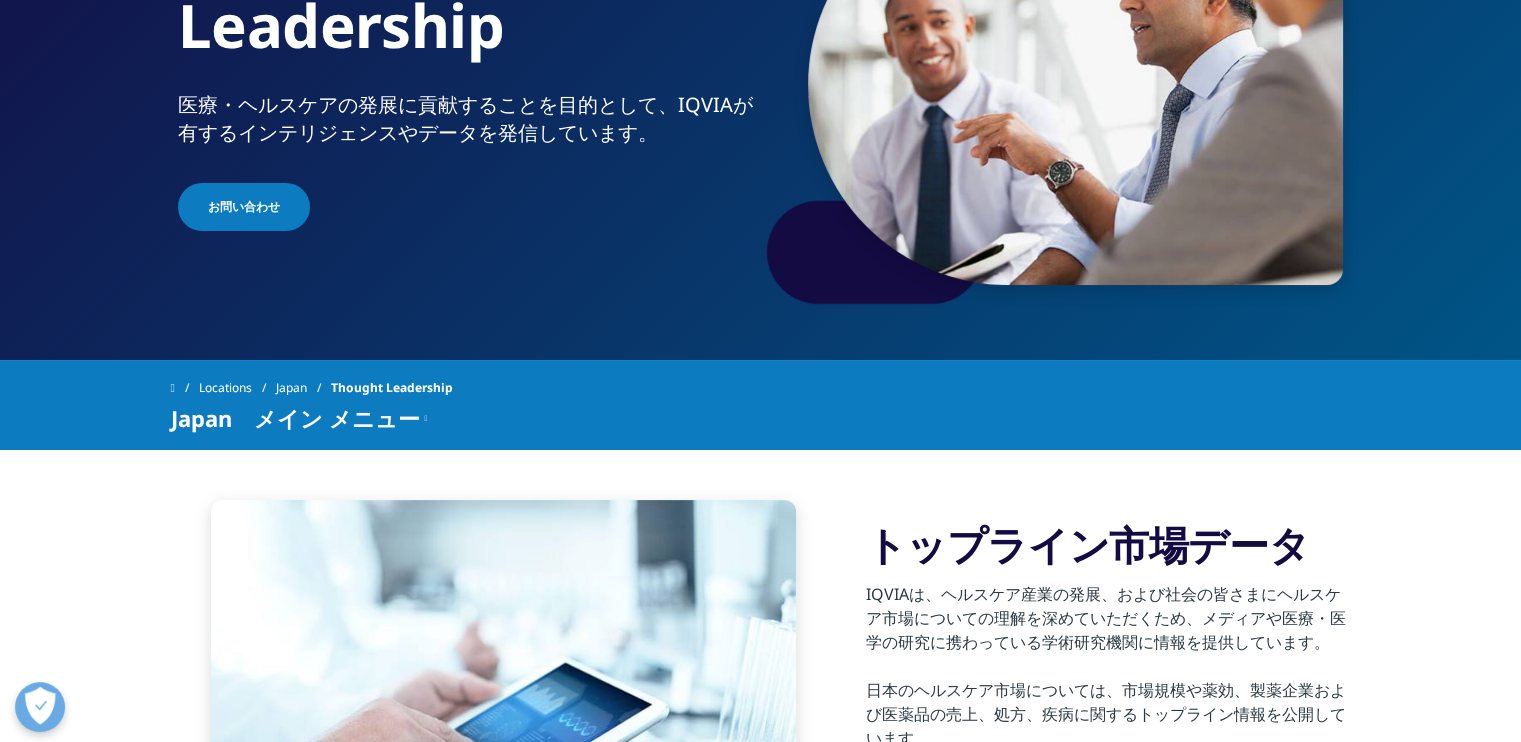 scroll, scrollTop: 200, scrollLeft: 0, axis: vertical 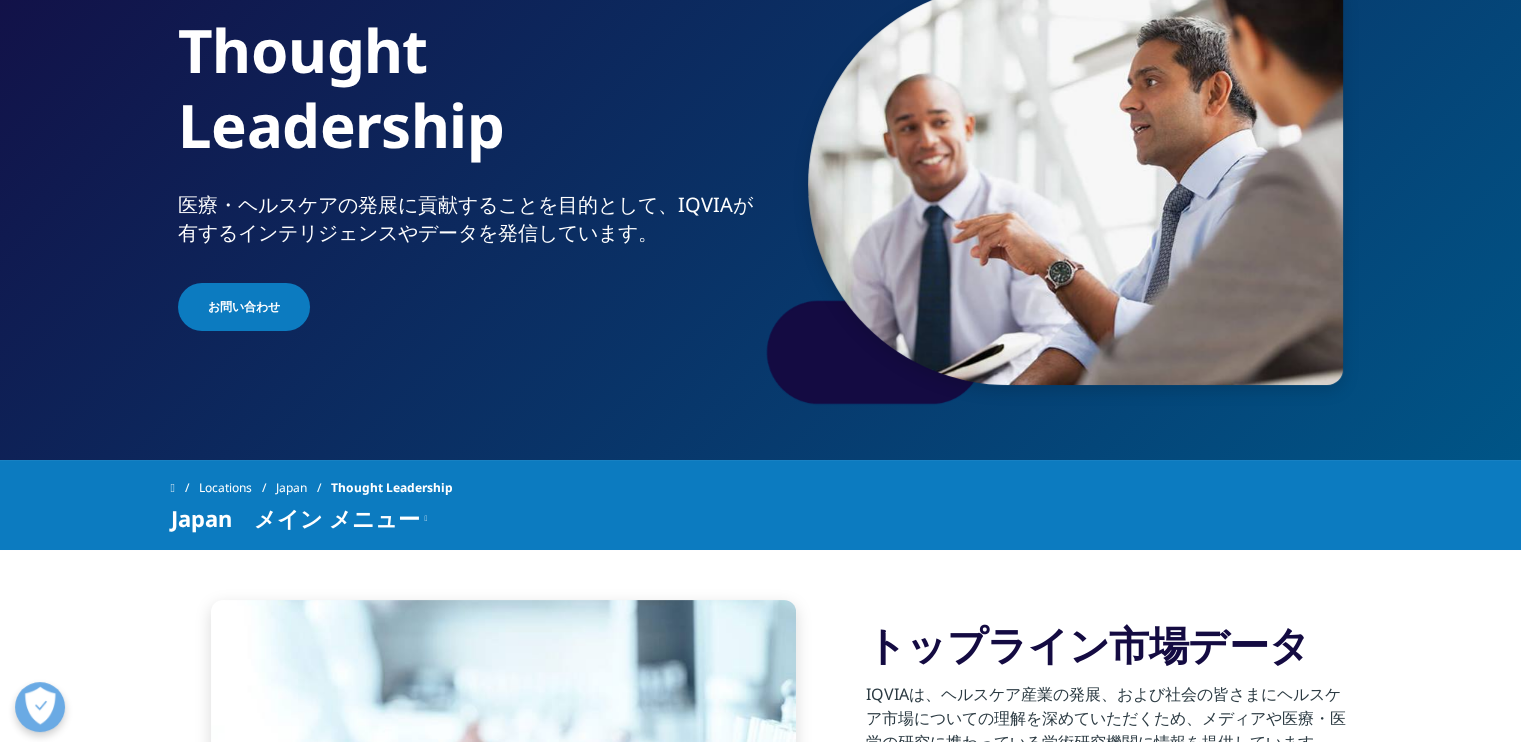 click on "Japan" at bounding box center [303, 488] 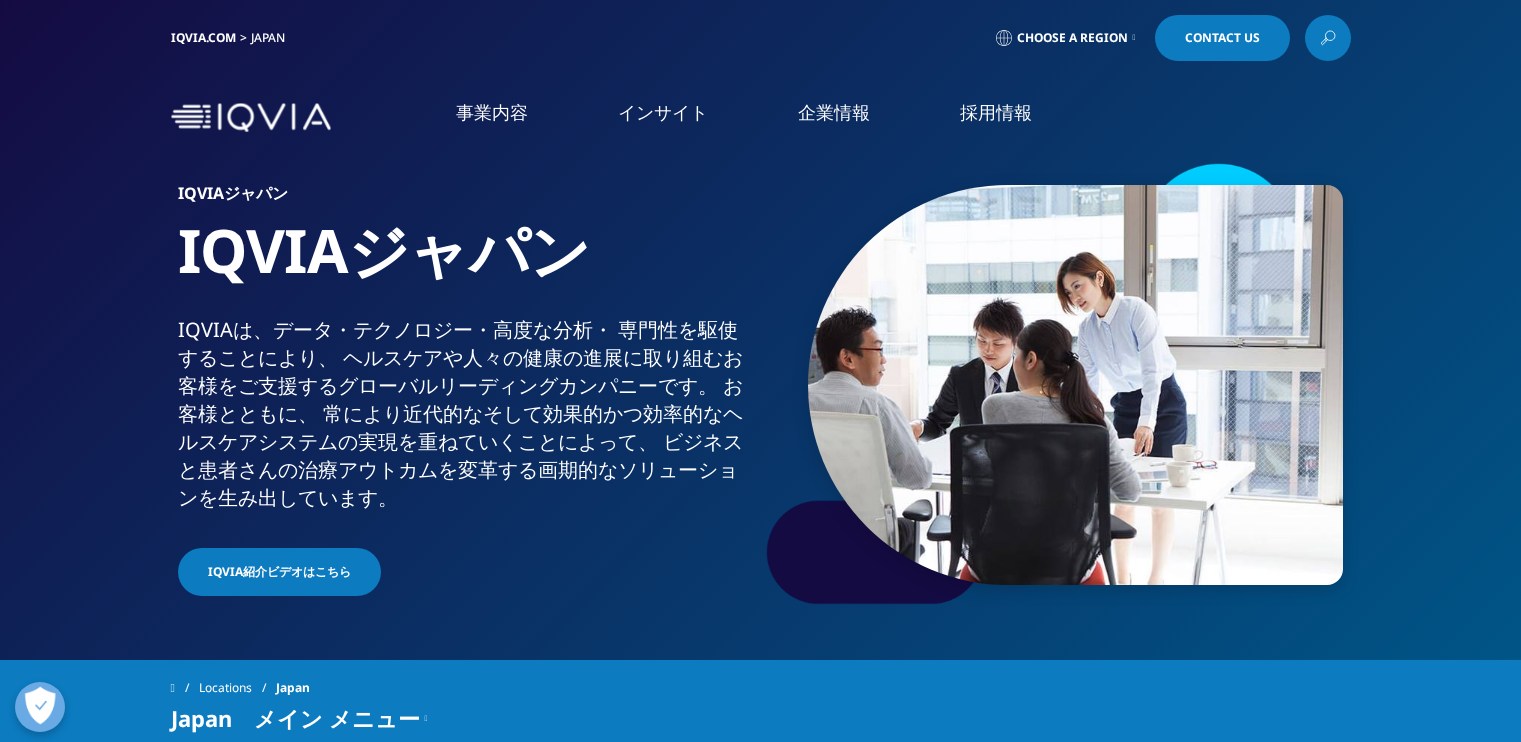 scroll, scrollTop: 0, scrollLeft: 0, axis: both 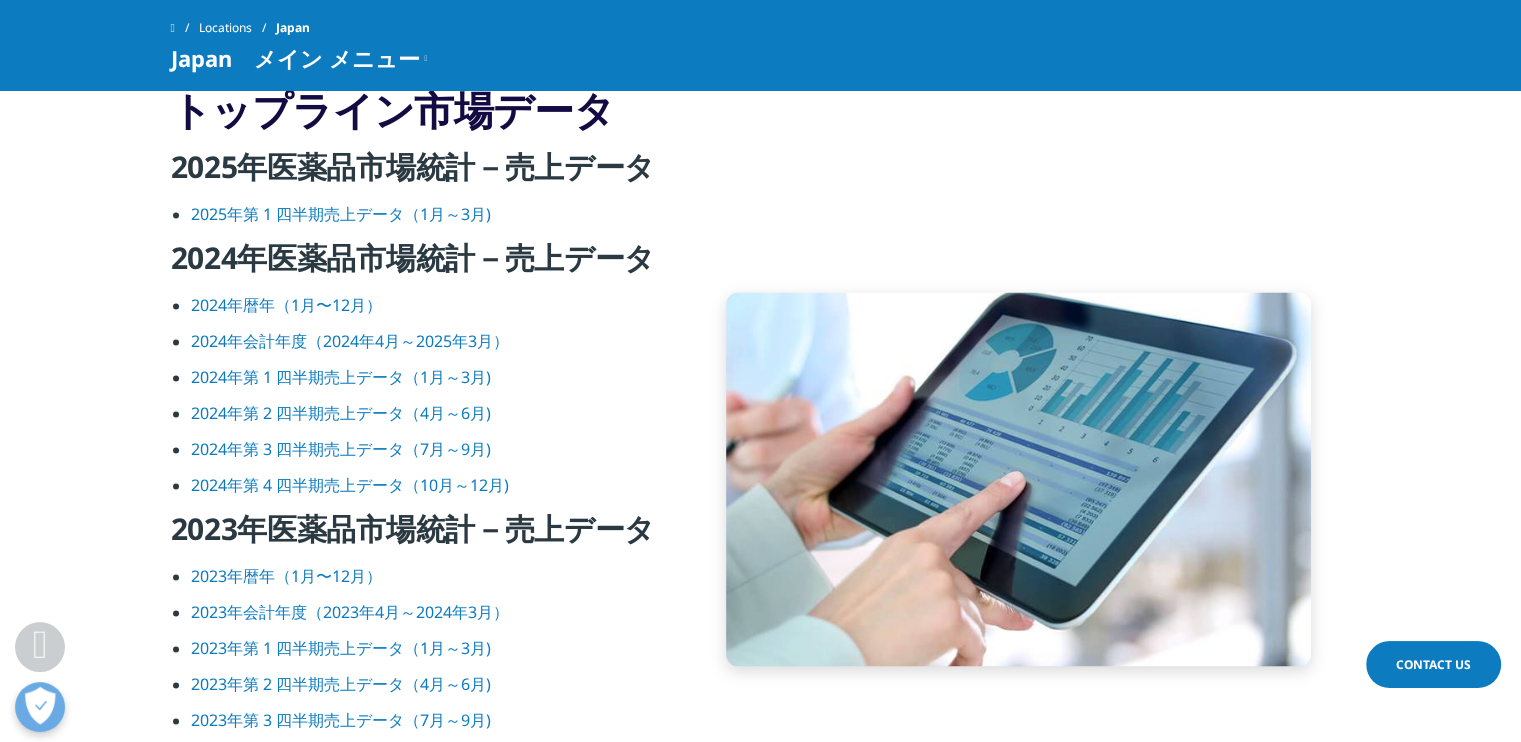 click on "2025年第 1 四半期売上データ（1月～3月)" at bounding box center (341, 214) 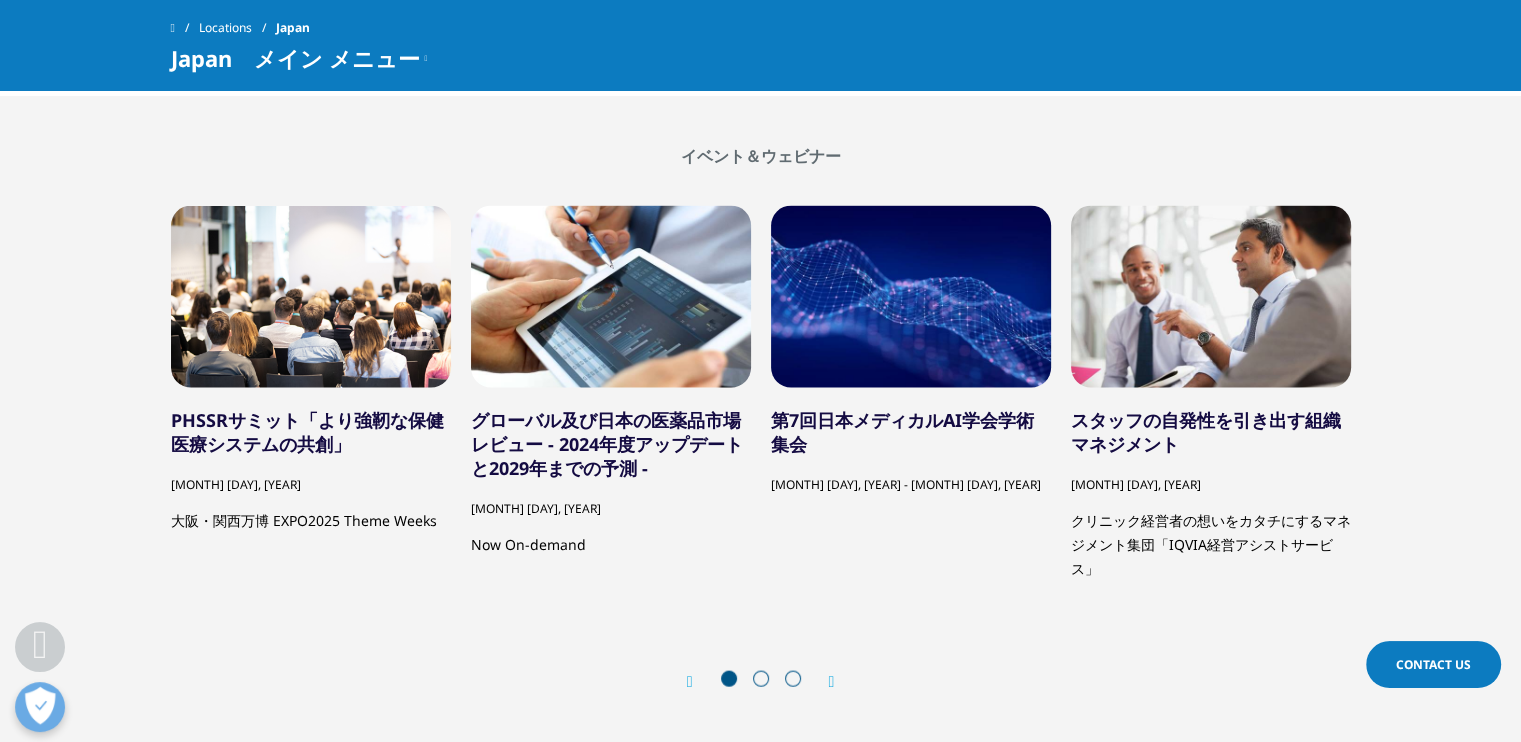 scroll, scrollTop: 4300, scrollLeft: 0, axis: vertical 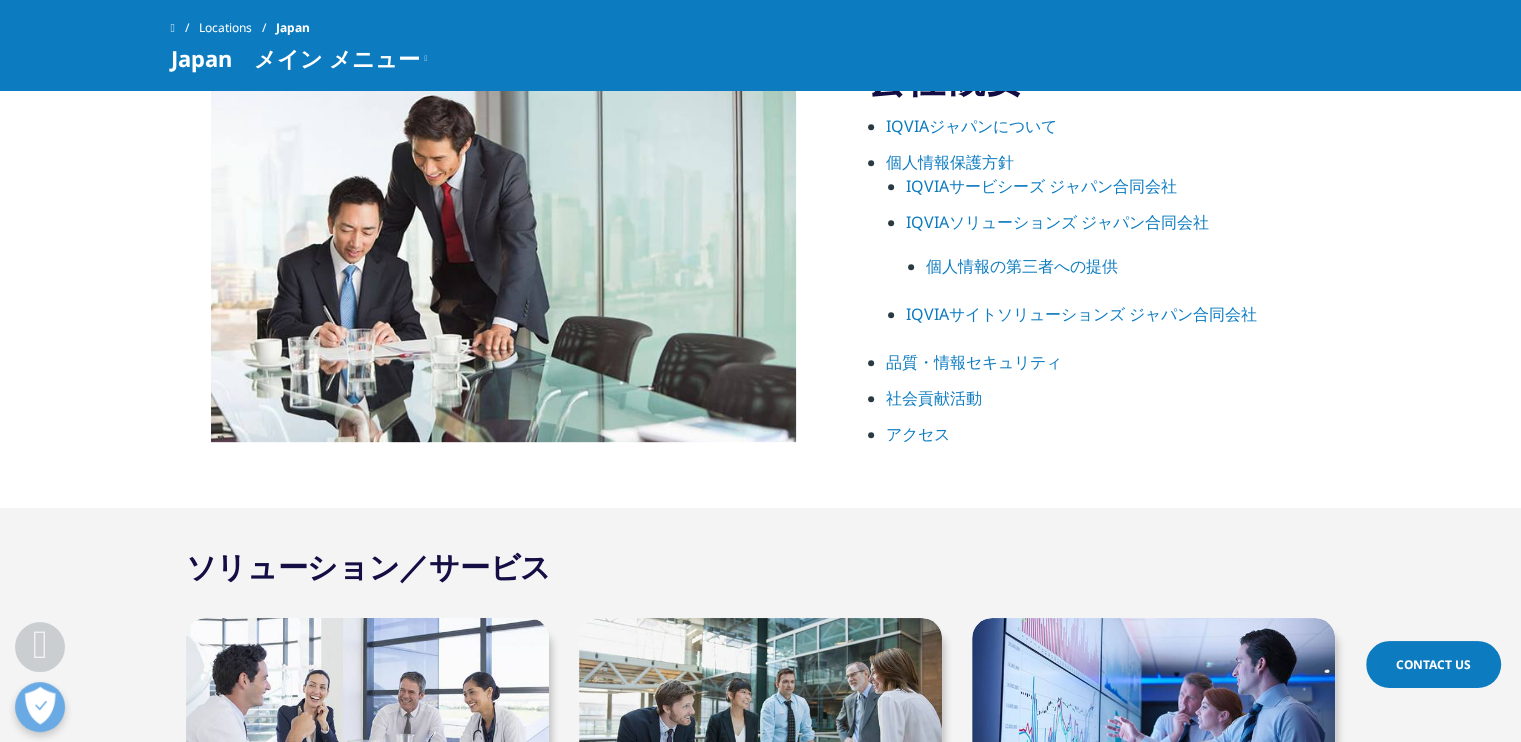 click on "IQVIAソリューションズ ジャパン合同会社" at bounding box center [1057, 222] 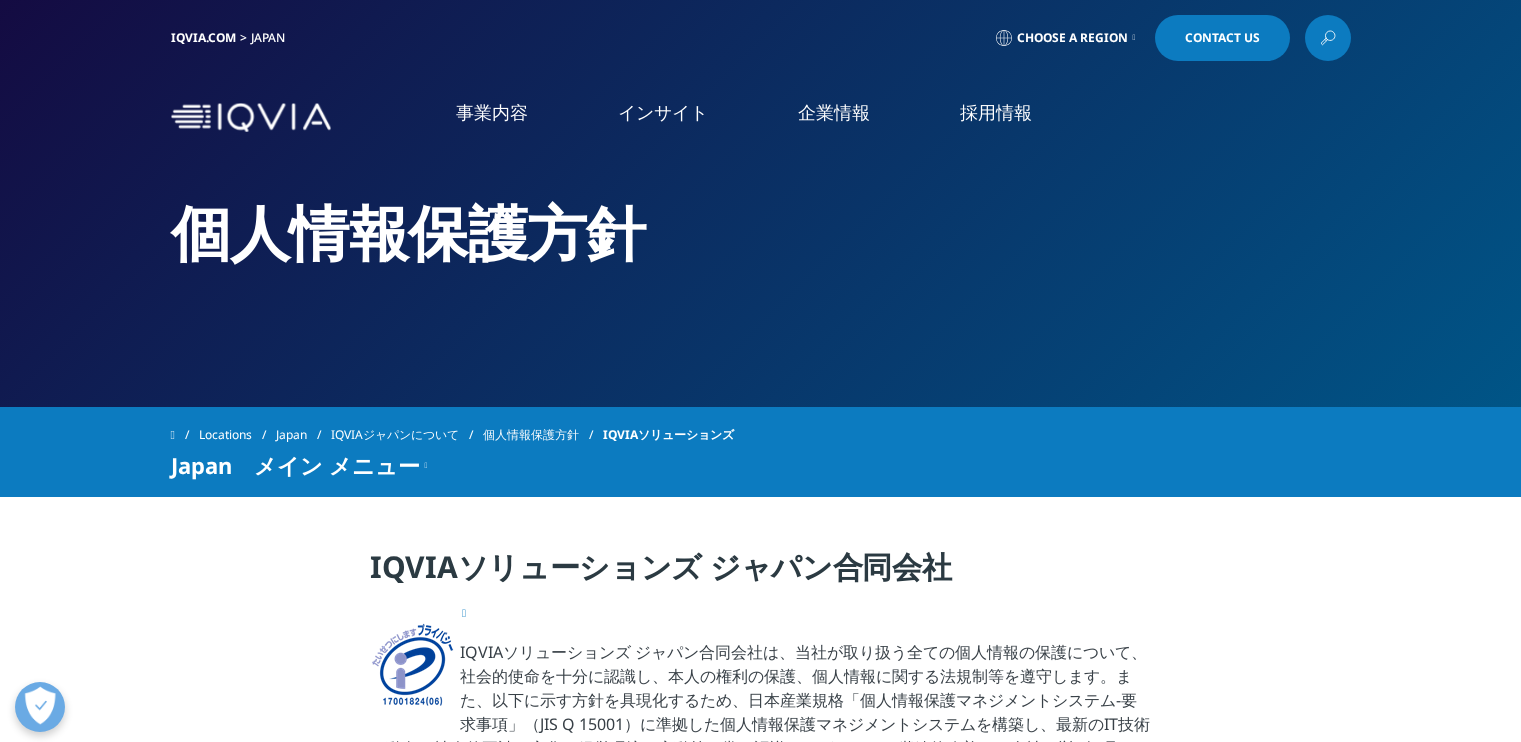 scroll, scrollTop: 0, scrollLeft: 0, axis: both 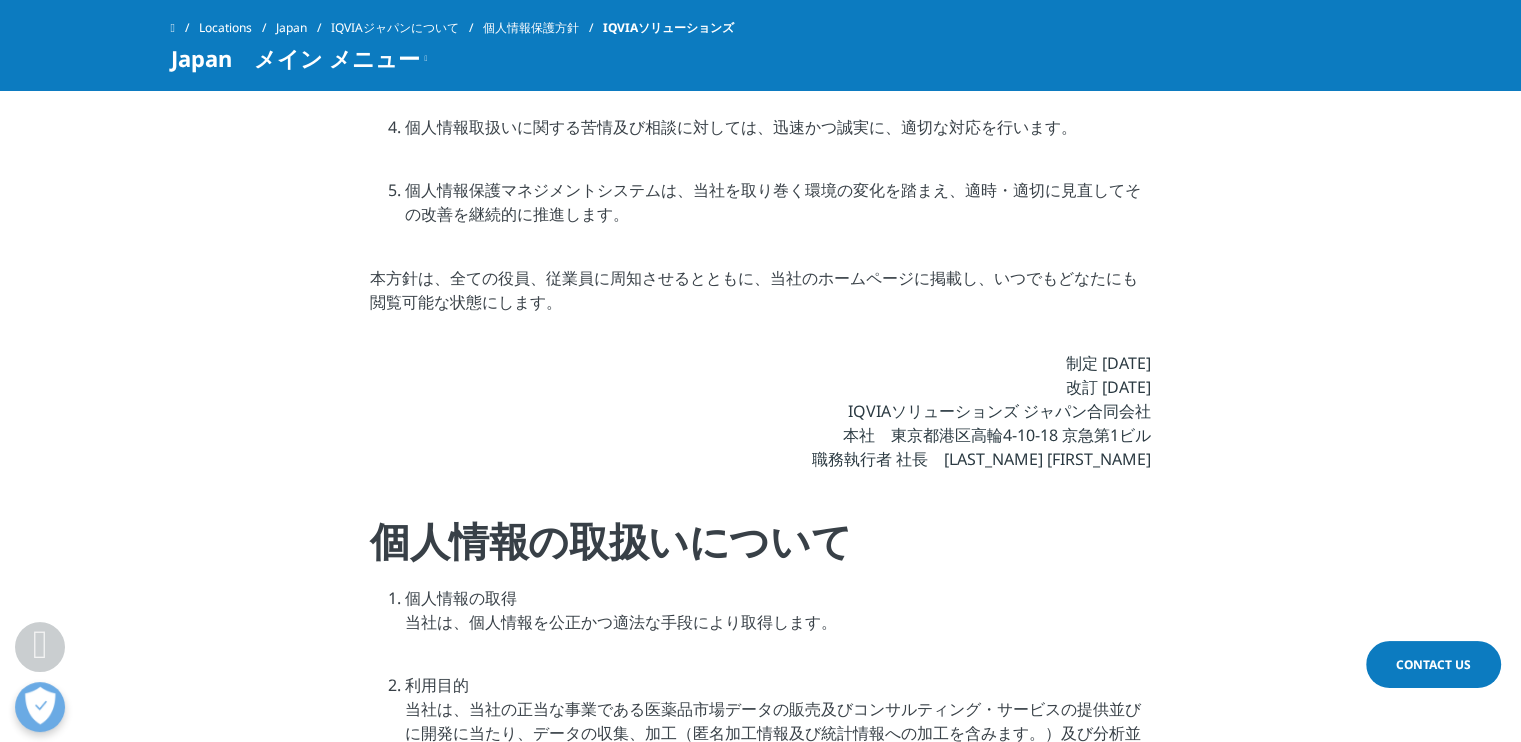 click on "個人情報の取扱いについて" at bounding box center [760, 541] 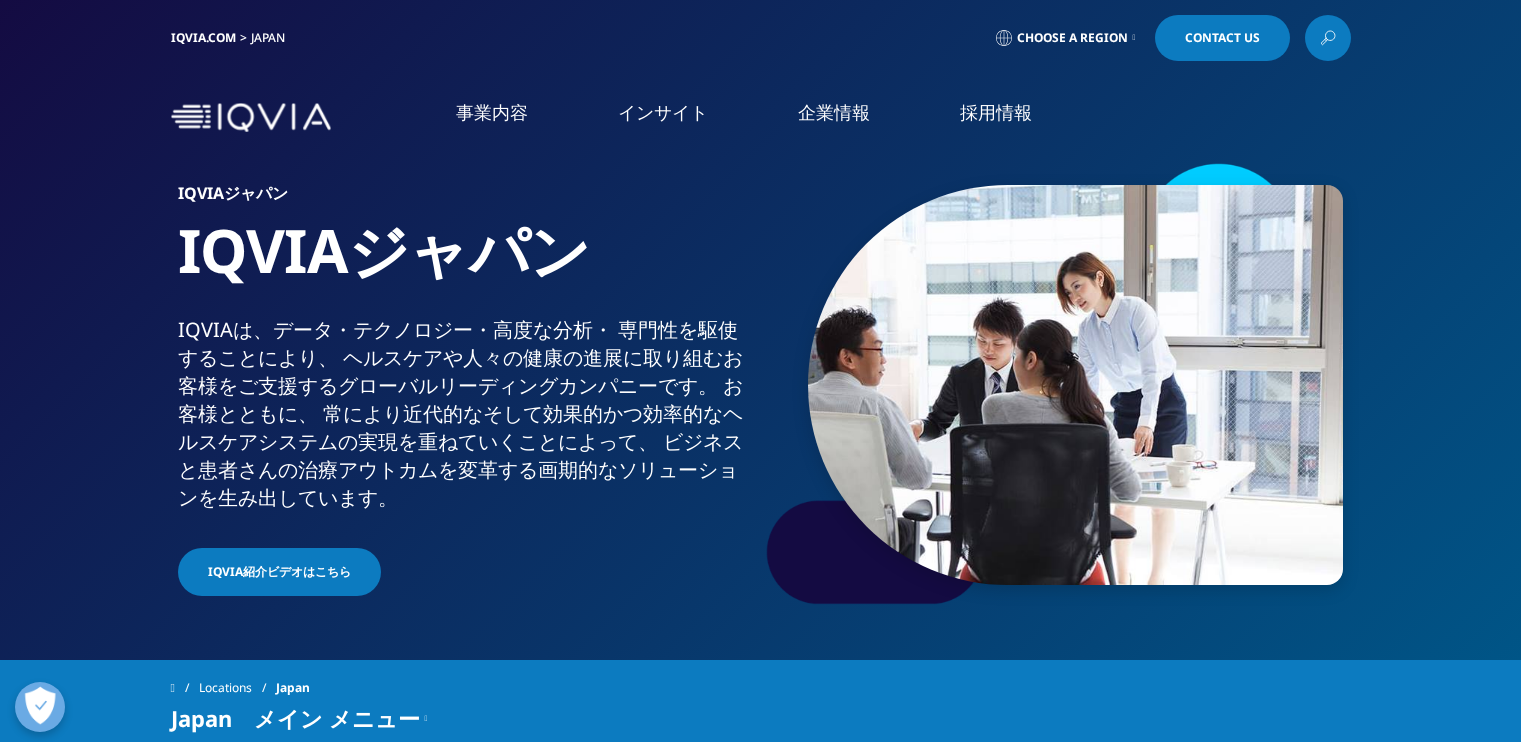 scroll, scrollTop: 980, scrollLeft: 0, axis: vertical 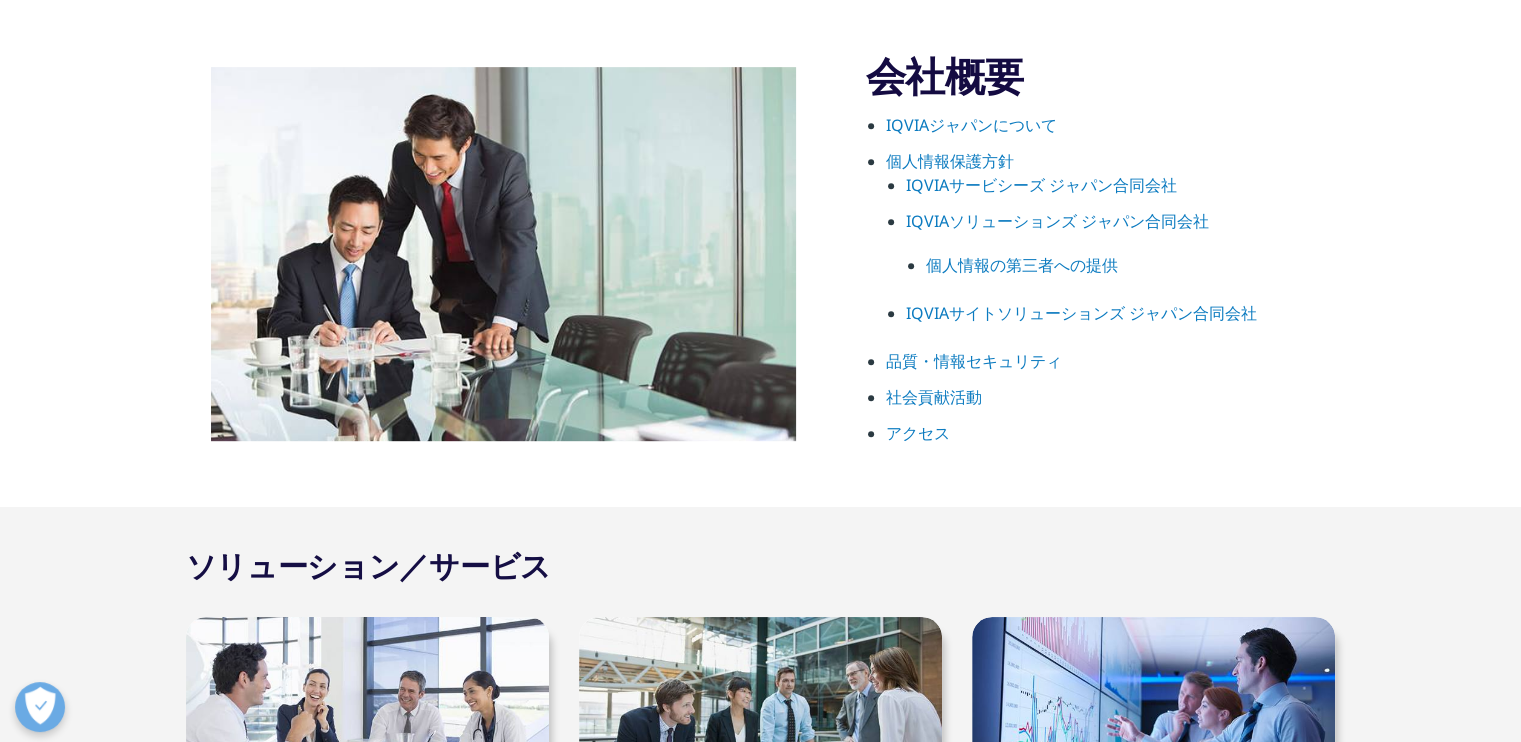 click on "IQVIAジャパンについて" at bounding box center [971, 125] 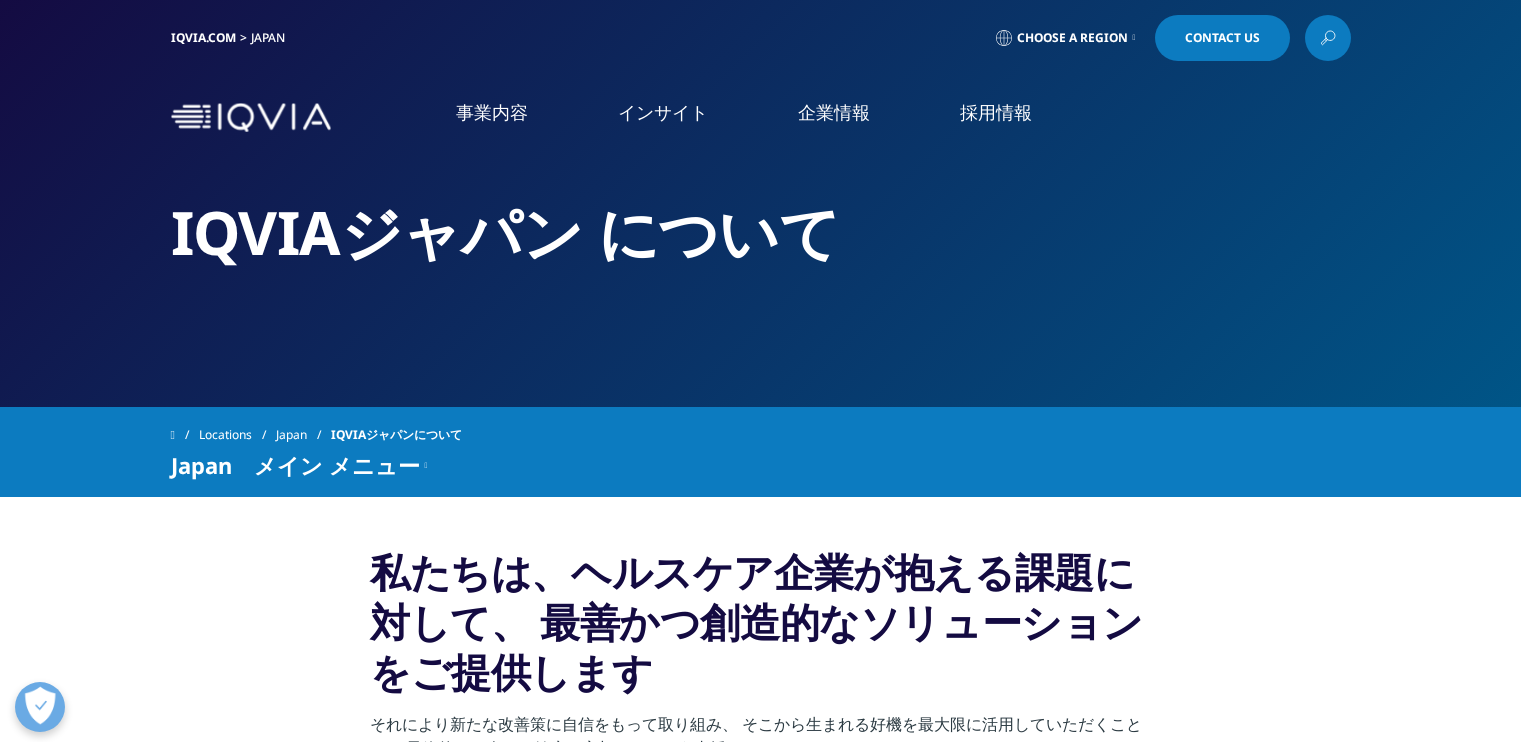 scroll, scrollTop: 0, scrollLeft: 0, axis: both 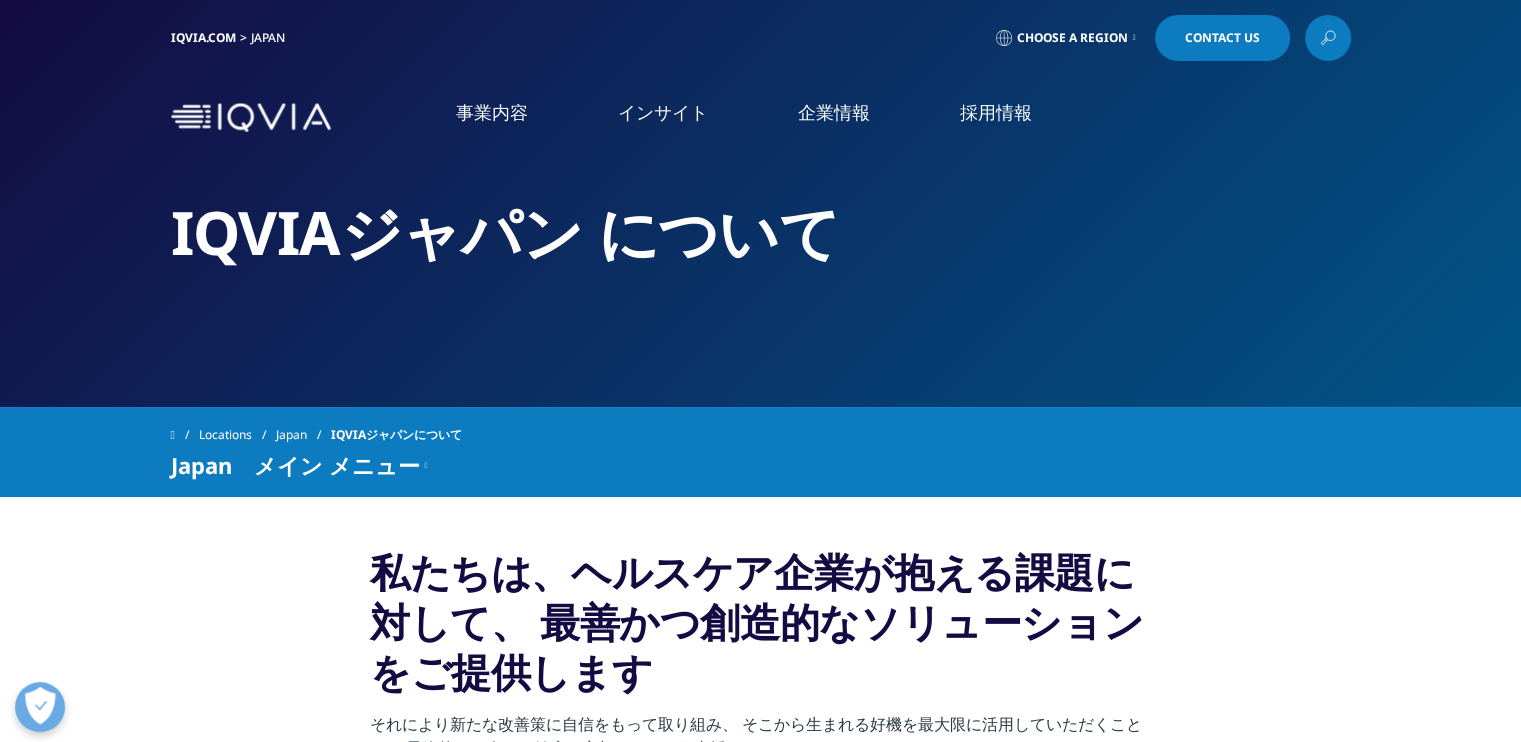 drag, startPoint x: 82, startPoint y: 544, endPoint x: 64, endPoint y: 555, distance: 21.095022 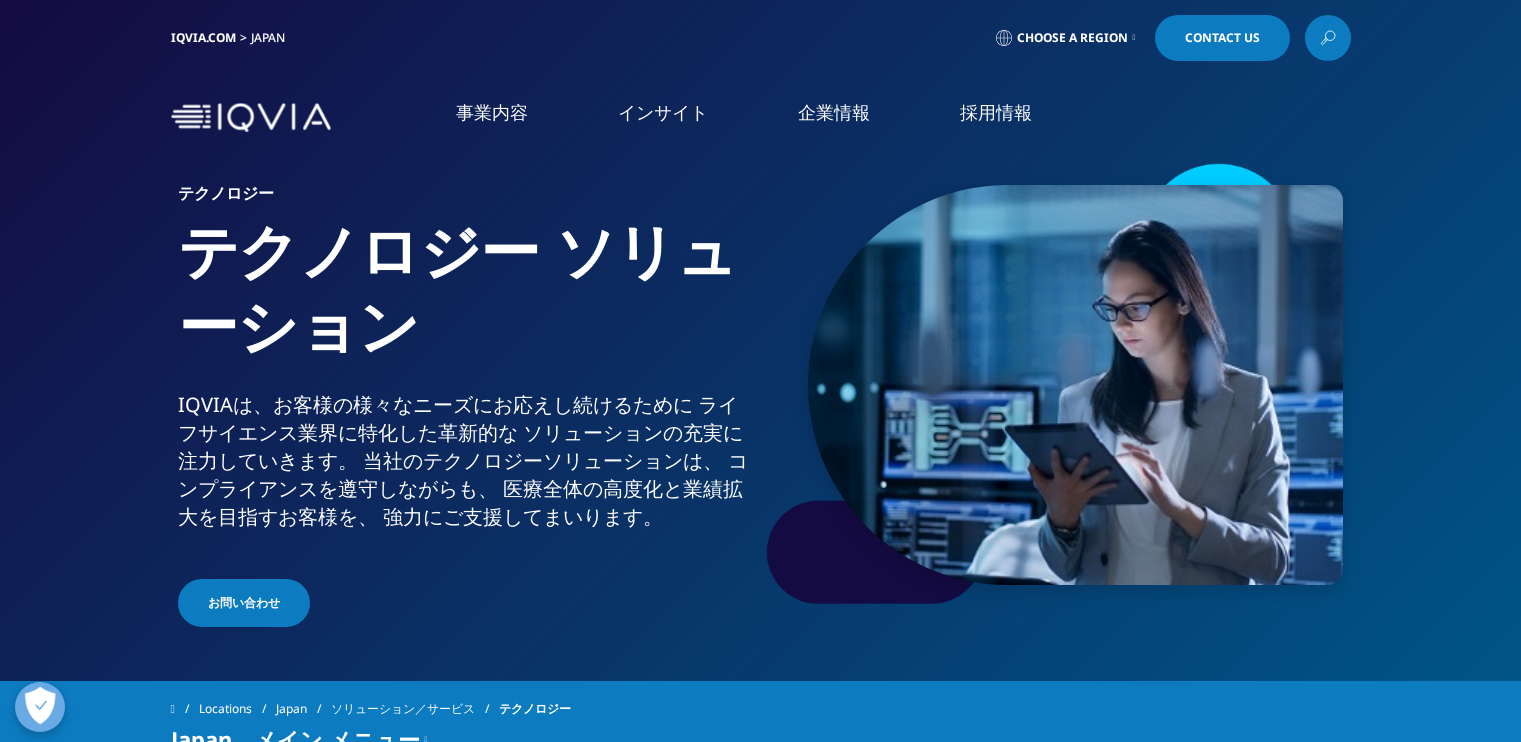 scroll, scrollTop: 300, scrollLeft: 0, axis: vertical 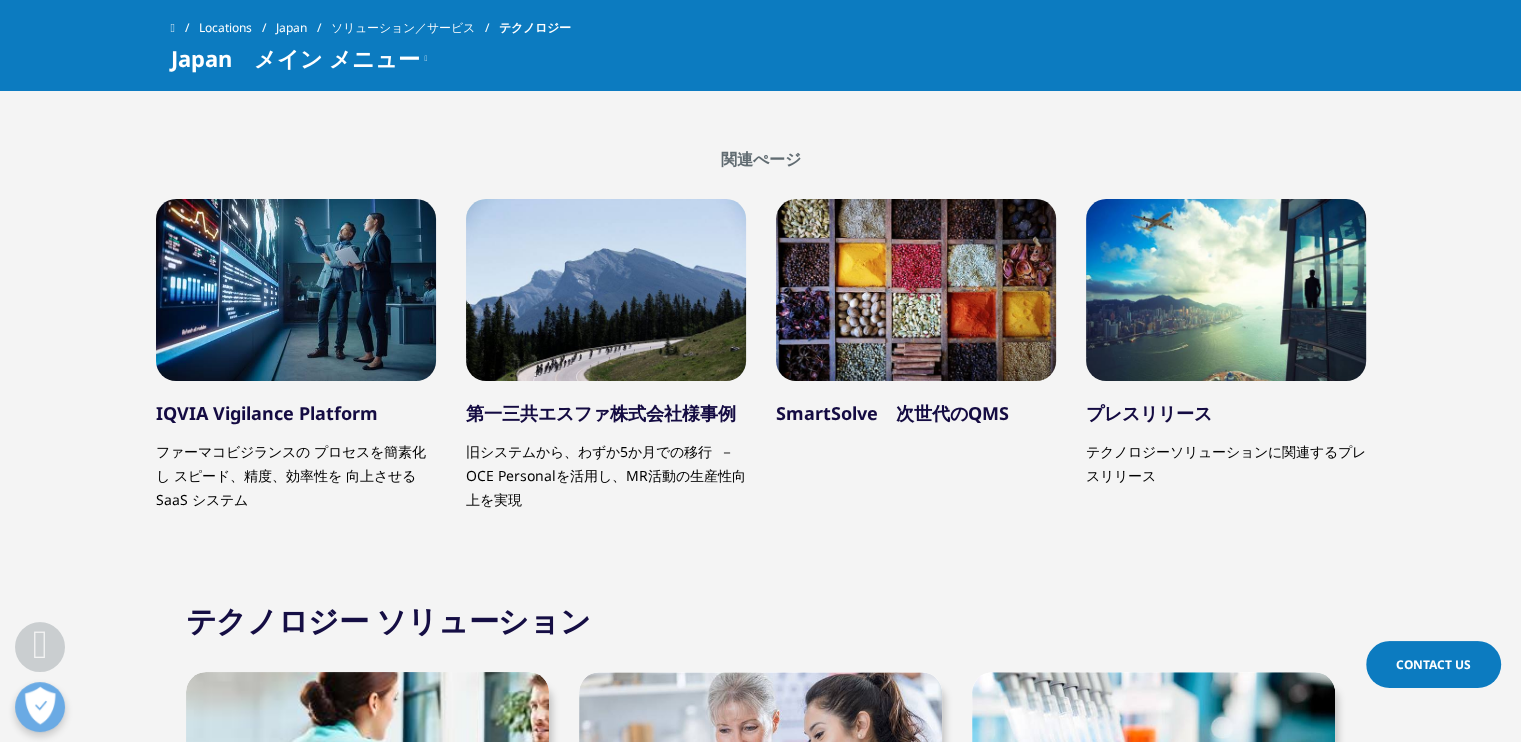 click on "IQVIA Vigilance Platform" at bounding box center [267, 413] 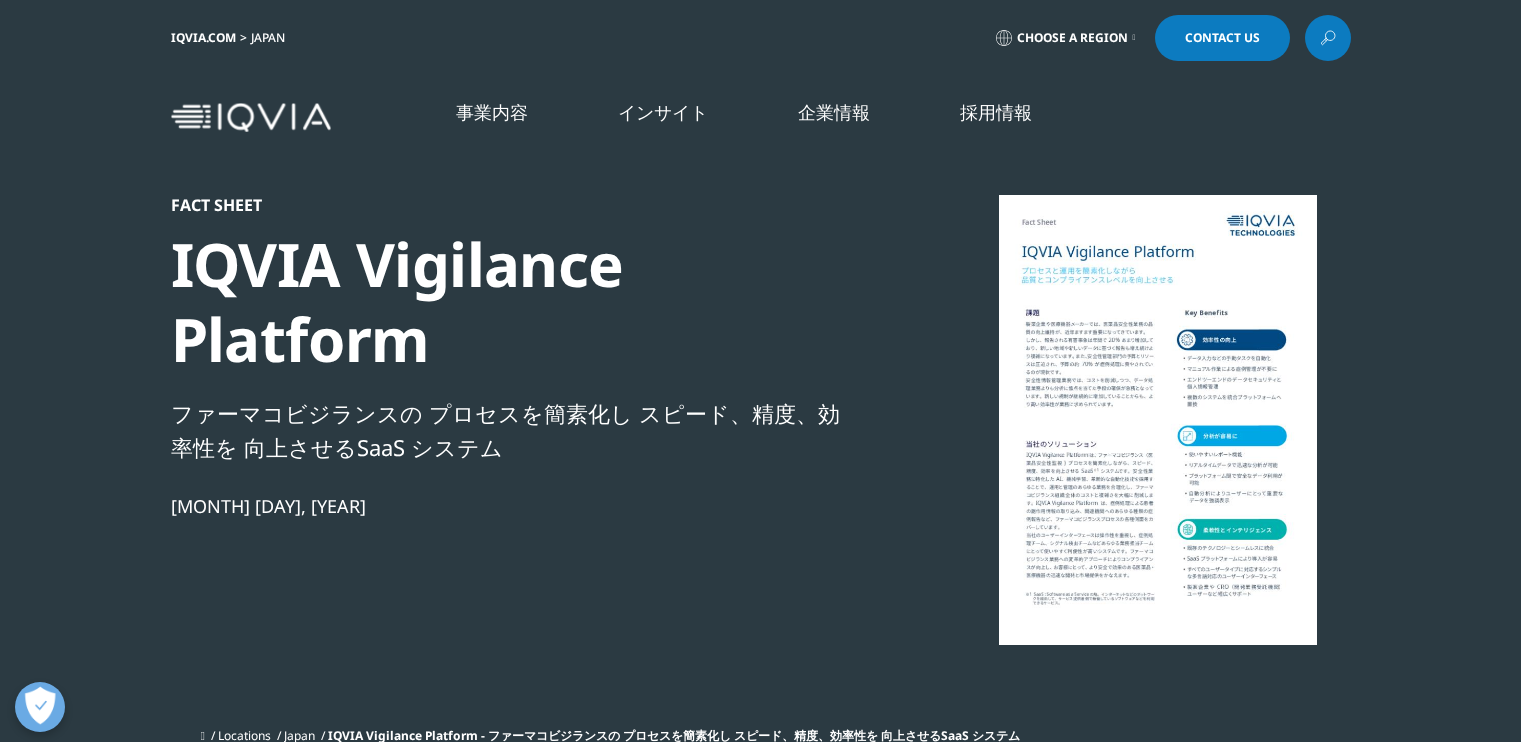 scroll, scrollTop: 0, scrollLeft: 0, axis: both 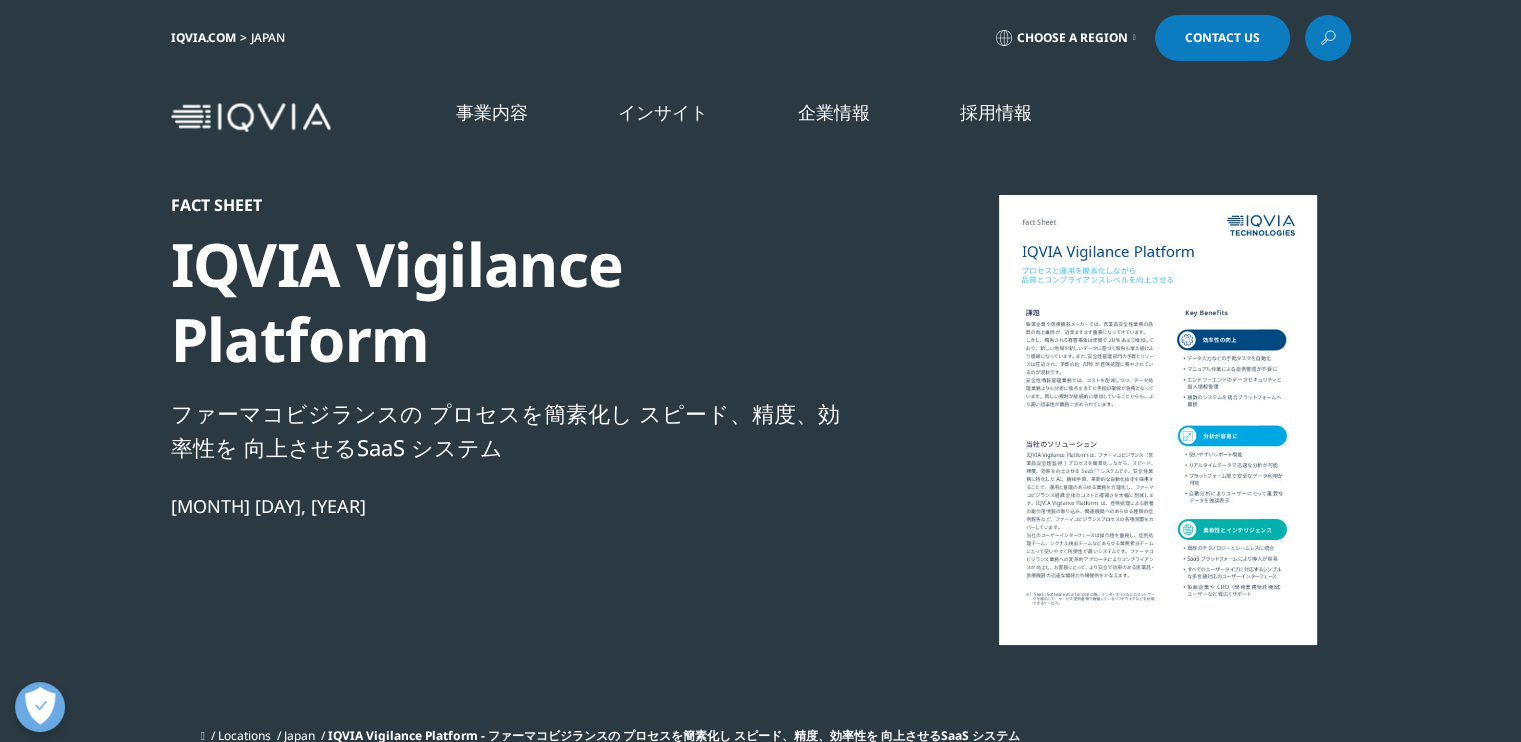 click at bounding box center (1158, 420) 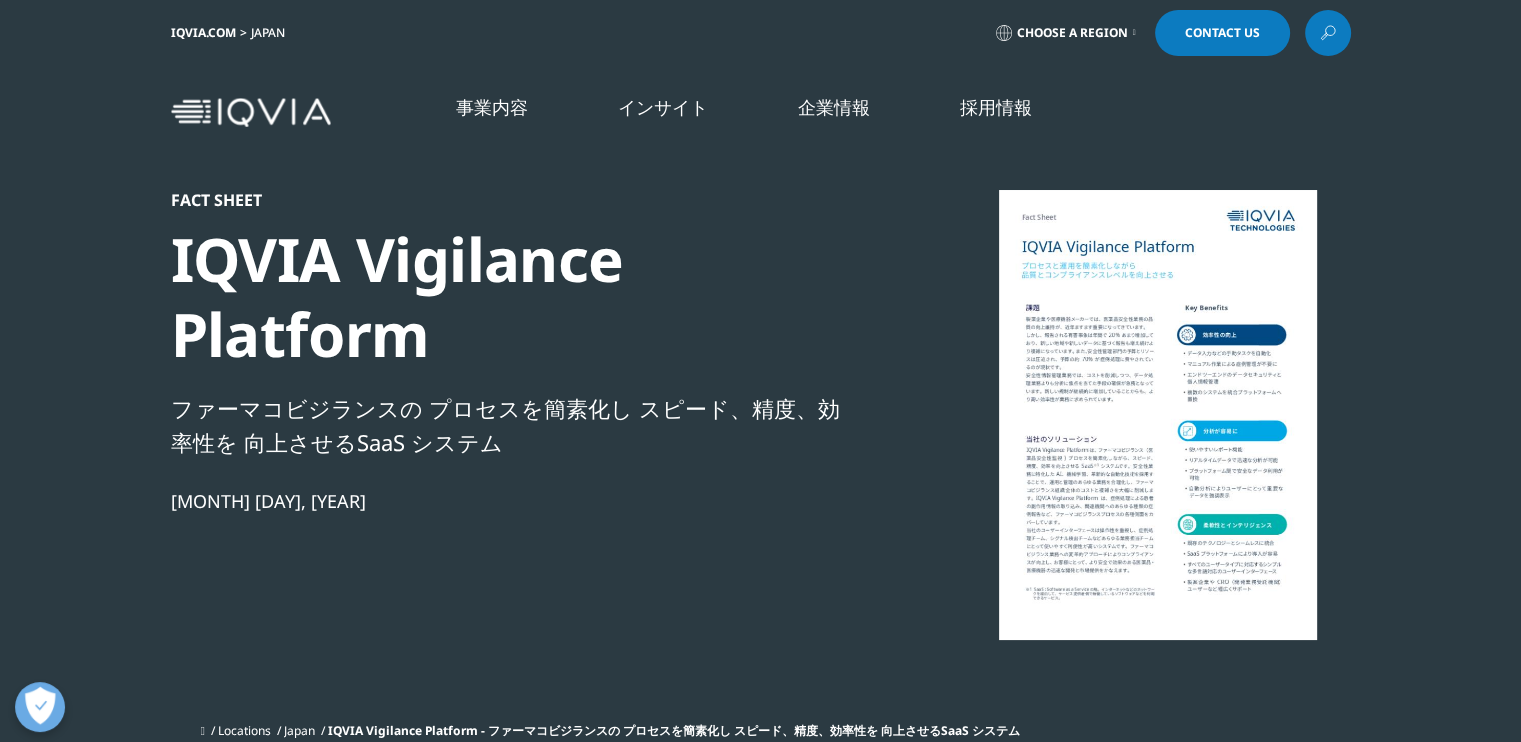 scroll, scrollTop: 0, scrollLeft: 0, axis: both 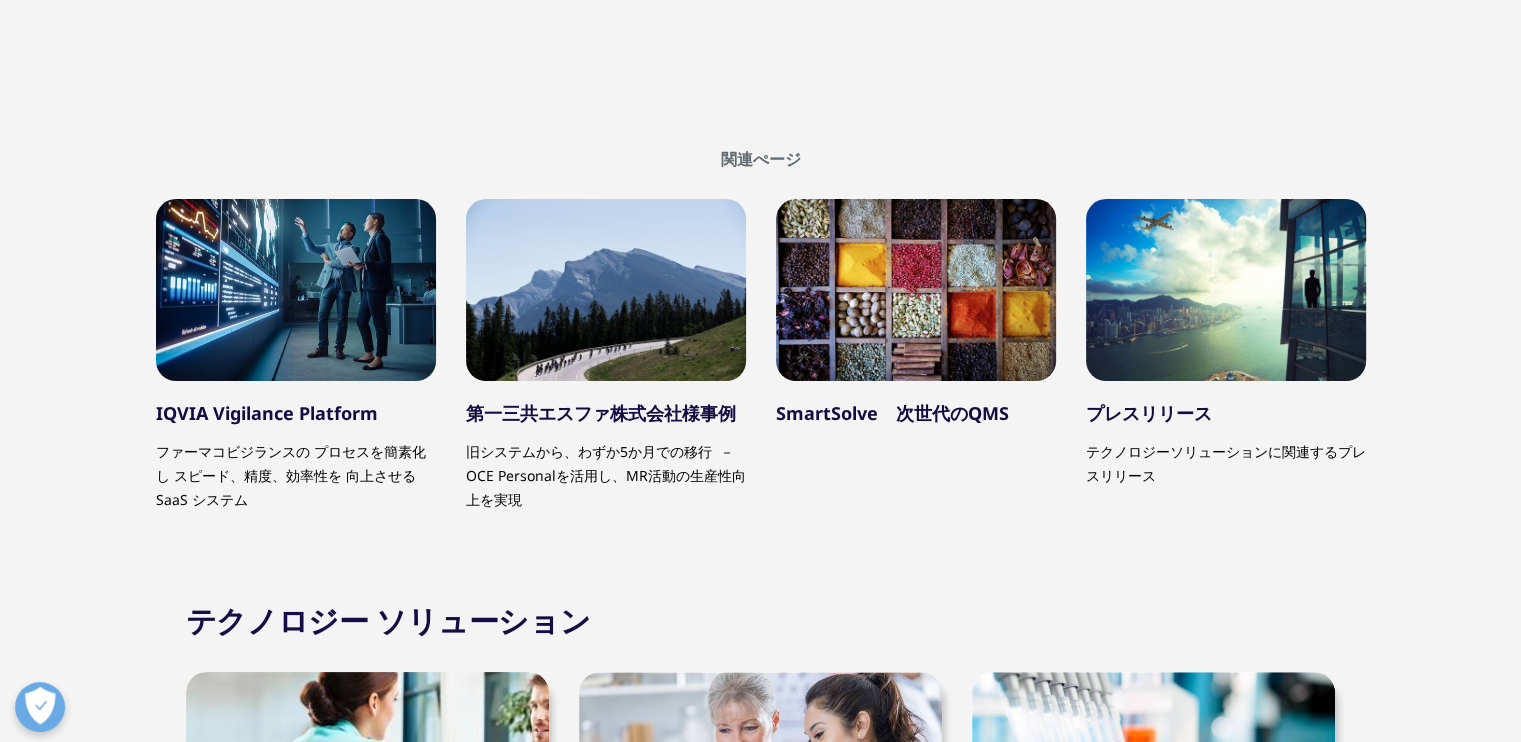 click on "第一三共エスファ株式会社様事例" at bounding box center (601, 413) 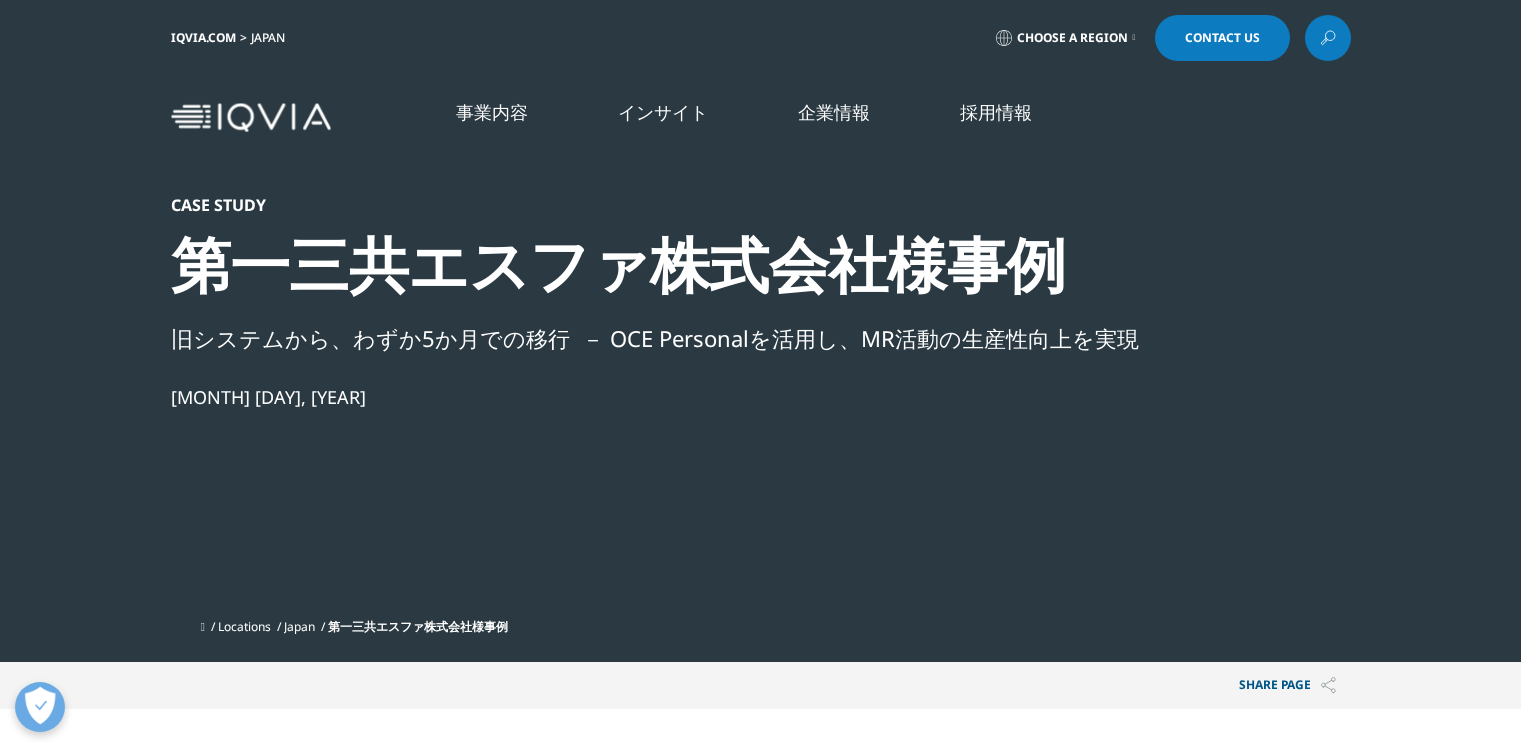 scroll, scrollTop: 0, scrollLeft: 0, axis: both 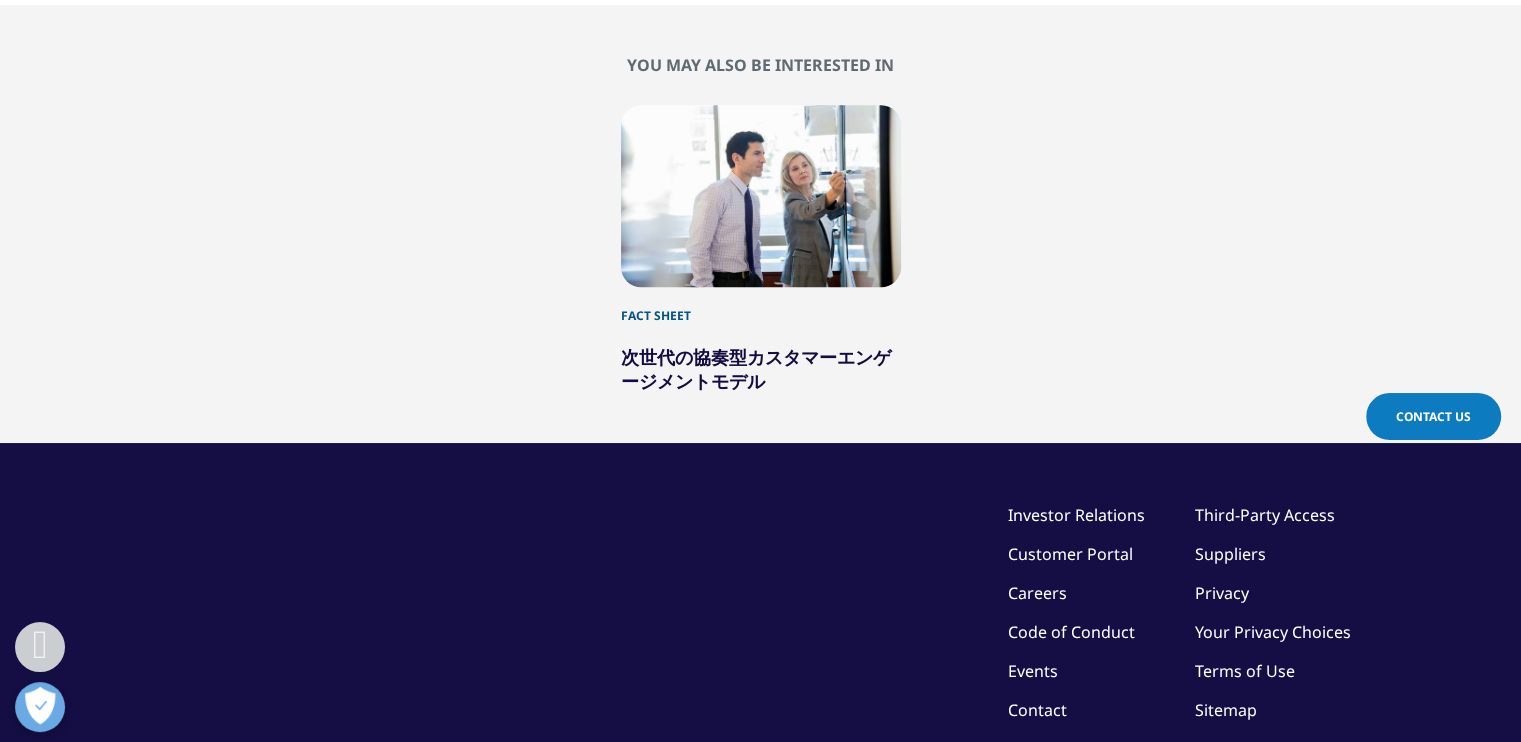 click on "次世代の協奏型カスタマーエンゲージメントモデル" at bounding box center (756, 369) 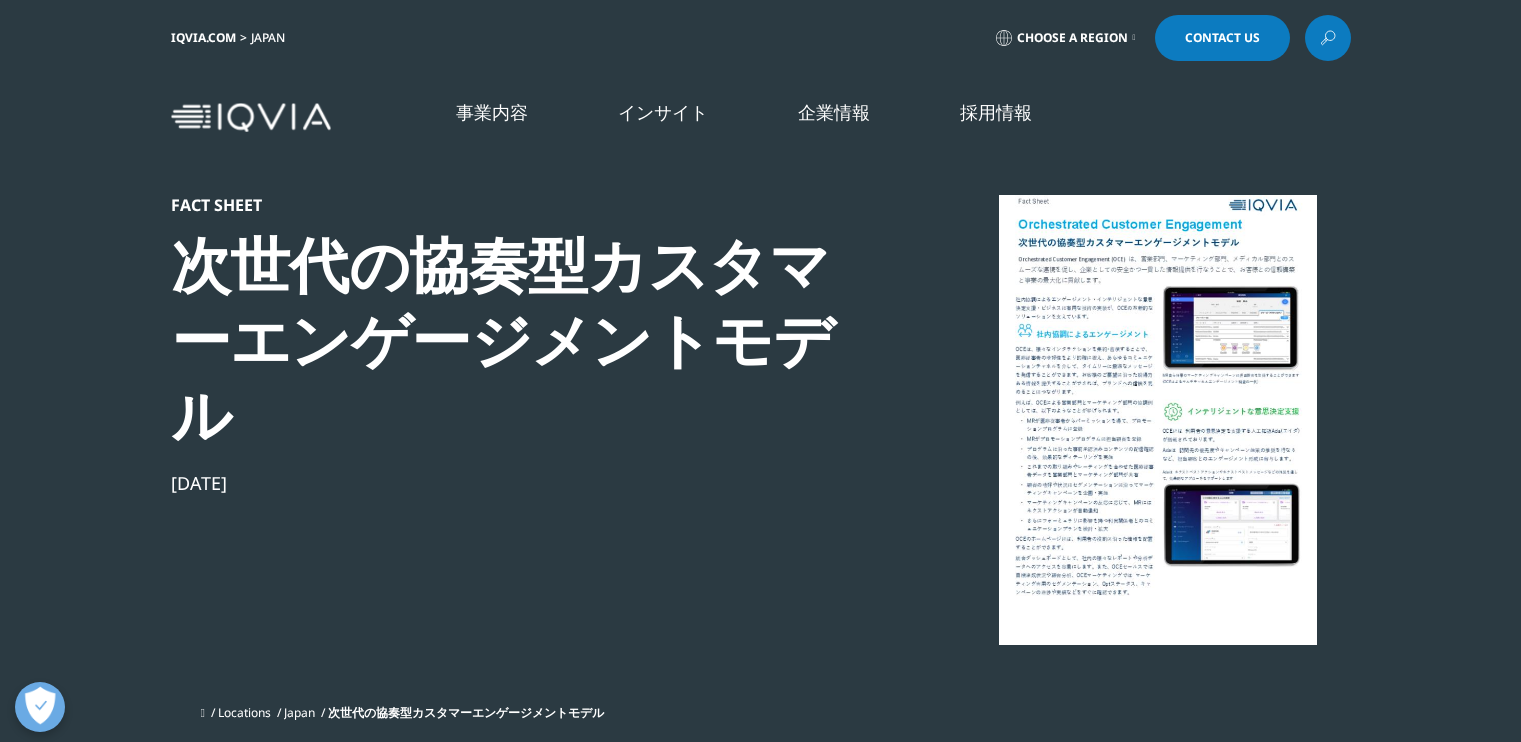 scroll, scrollTop: 0, scrollLeft: 0, axis: both 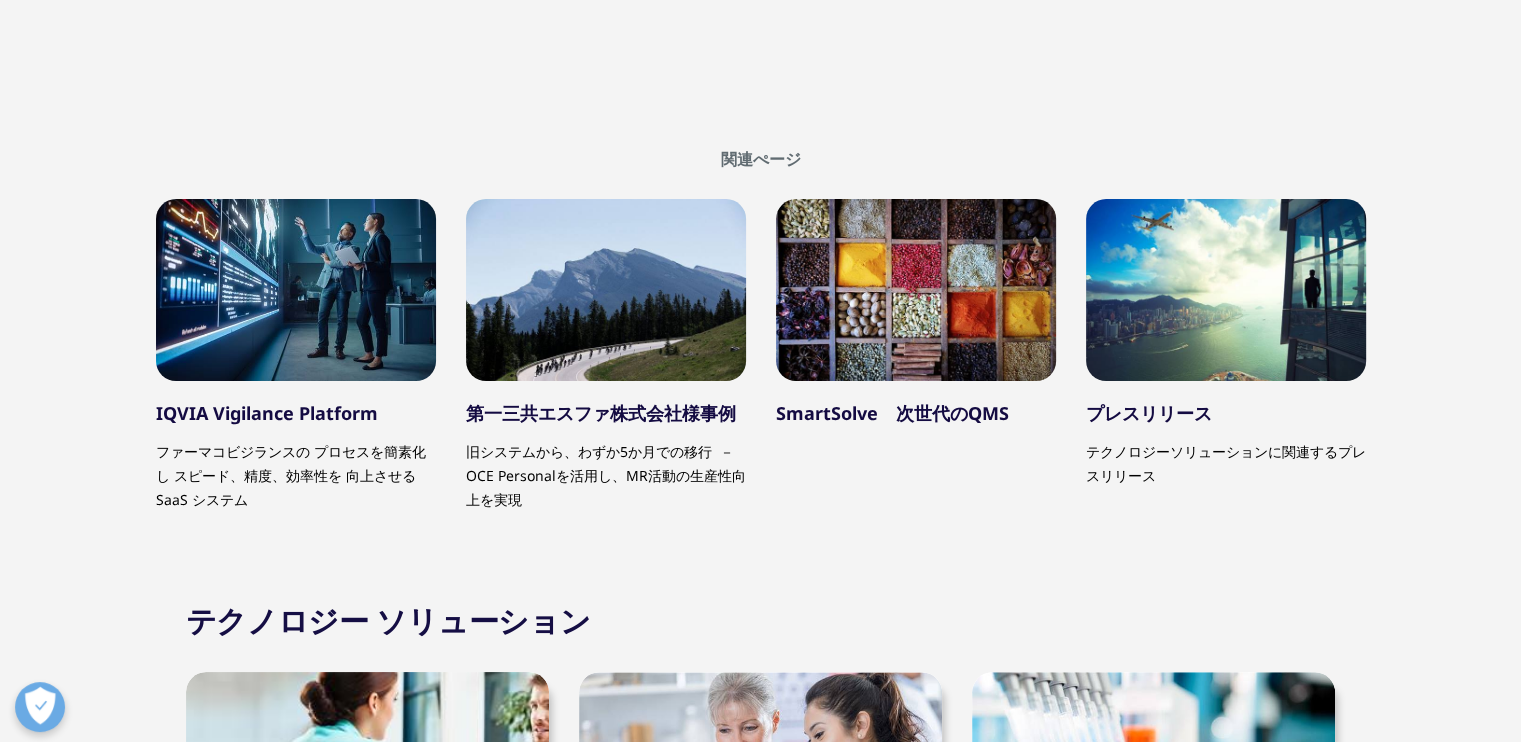 click on "プレスリリース" at bounding box center [1149, 413] 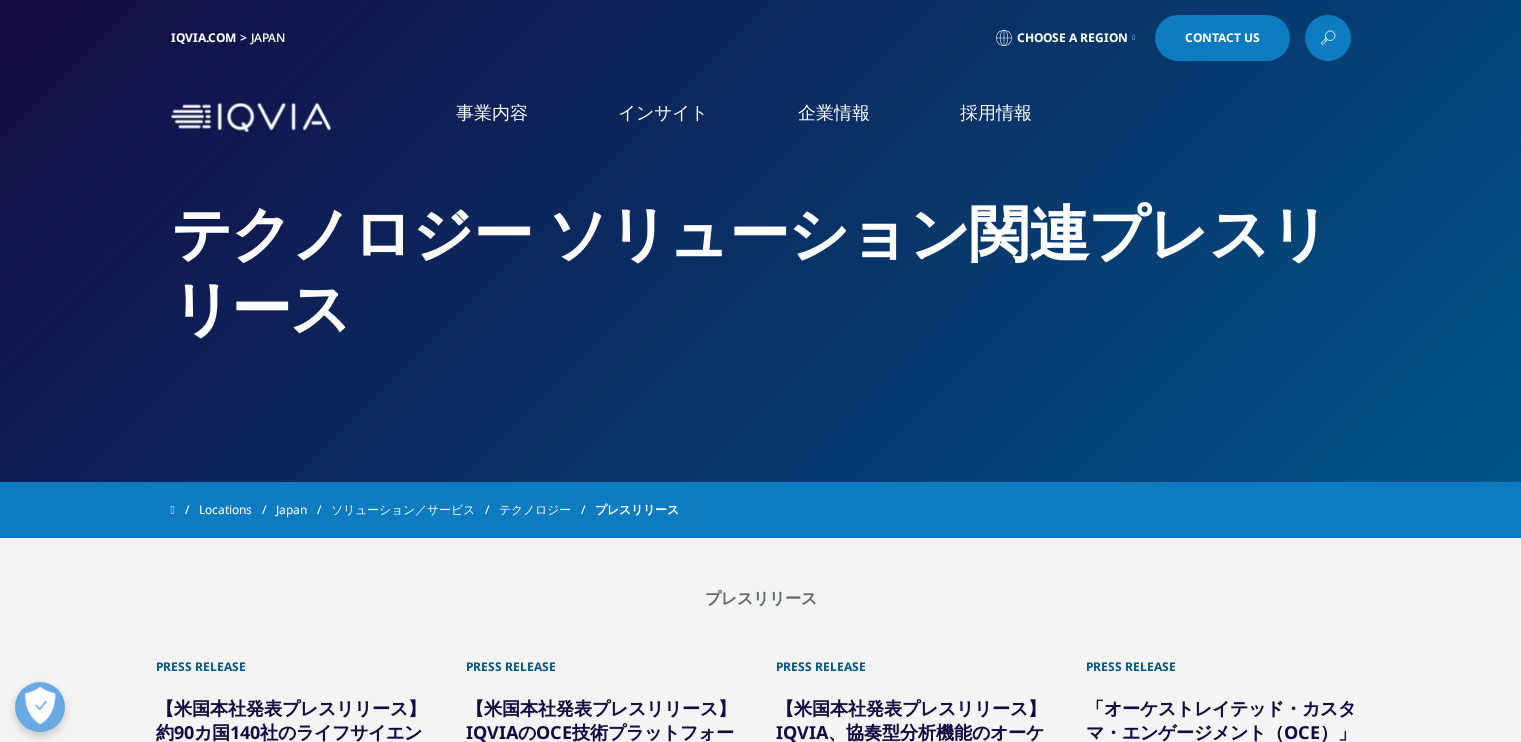scroll, scrollTop: 0, scrollLeft: 0, axis: both 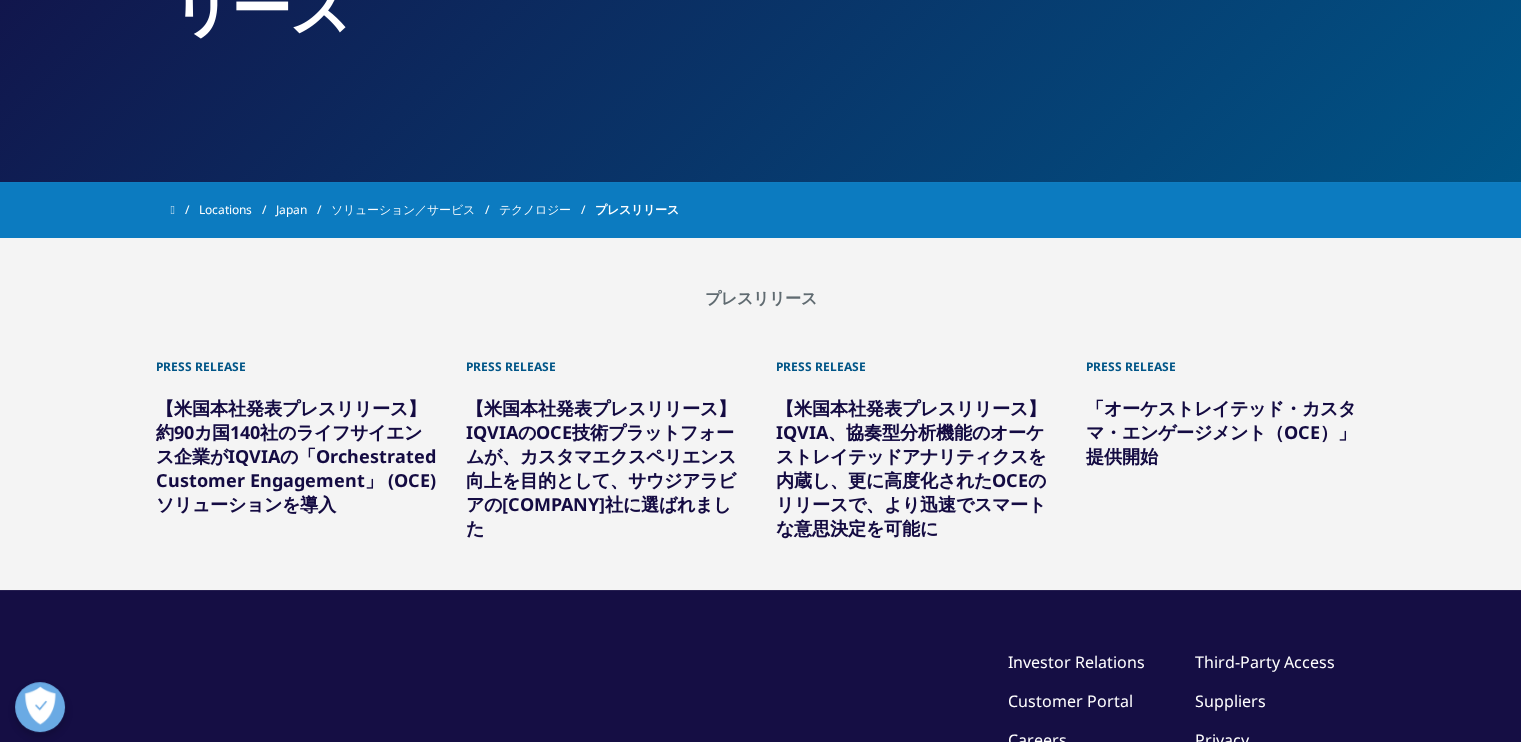 click on "「オーケストレイテッド・カスタマ・エンゲージメント（OCE）」提供開始" at bounding box center [1221, 432] 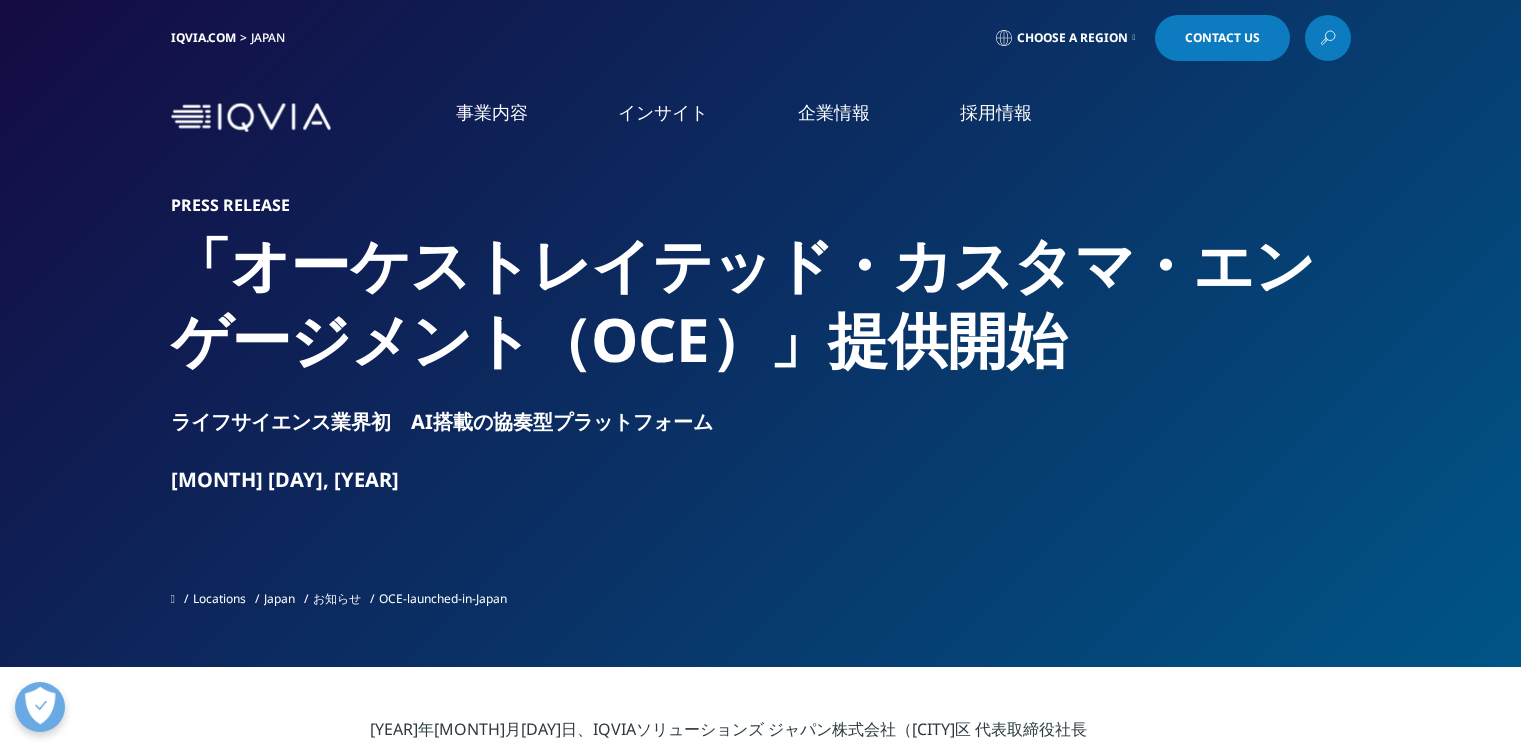 scroll, scrollTop: 0, scrollLeft: 0, axis: both 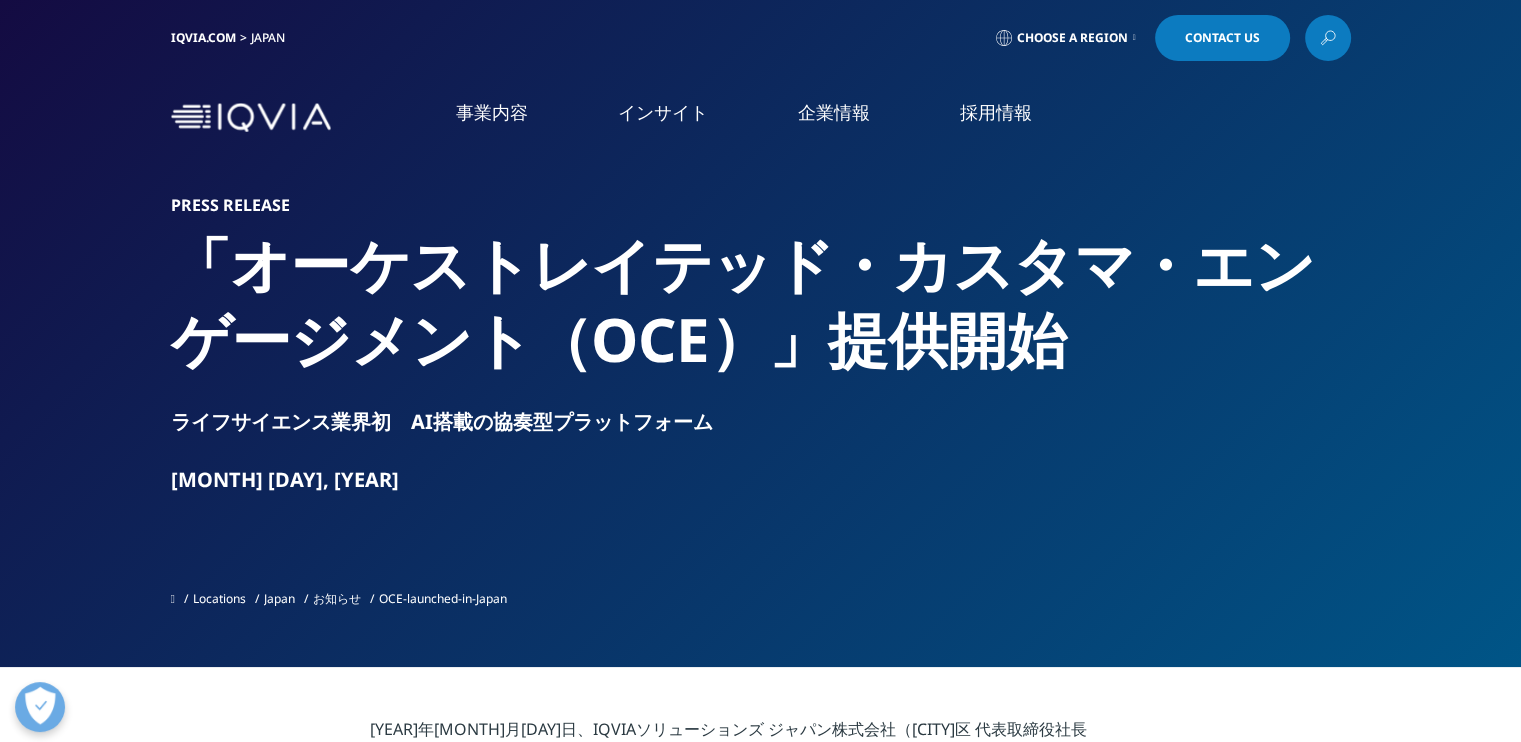 click on "IQVIA Connected Intelligence" at bounding box center [278, 292] 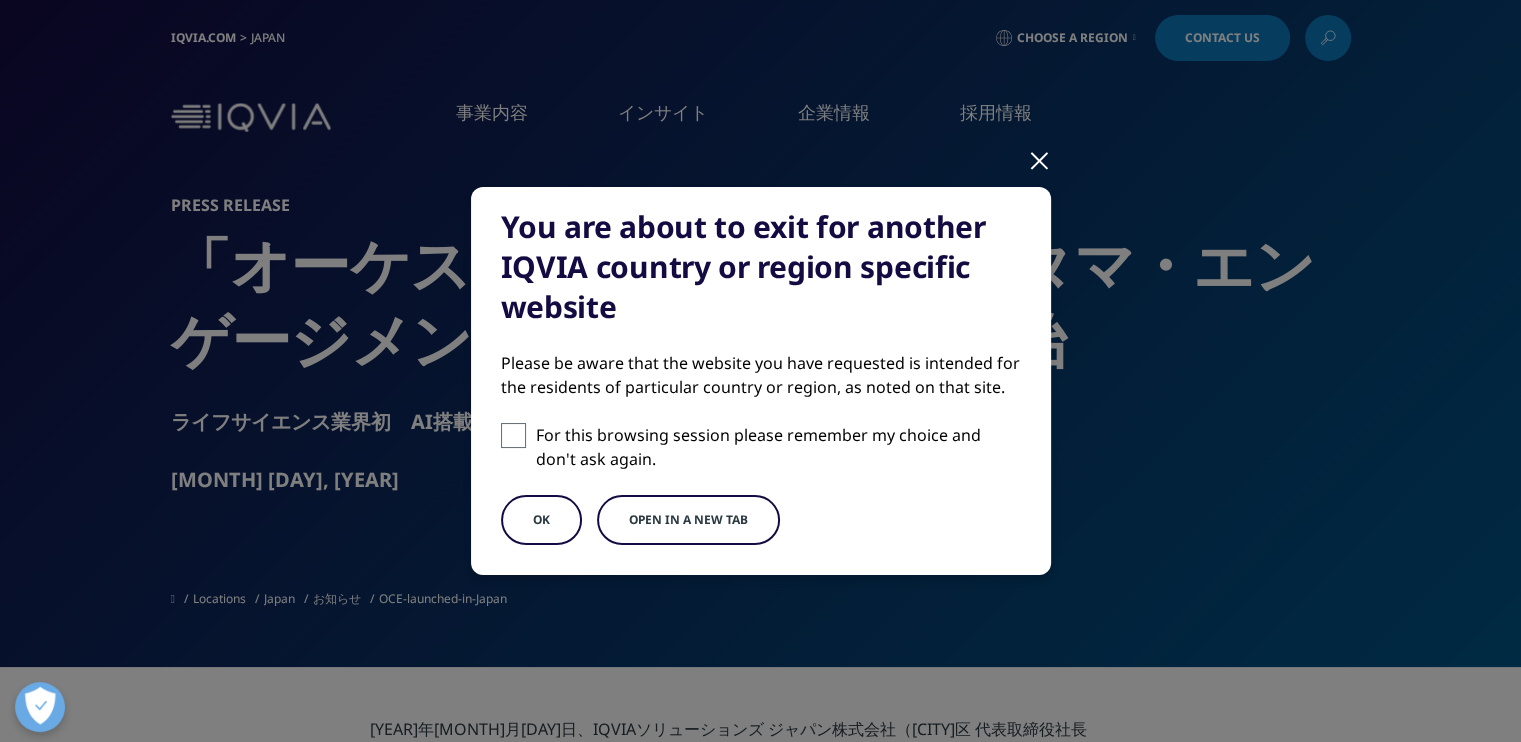 click on "Open in a new tab" at bounding box center (688, 520) 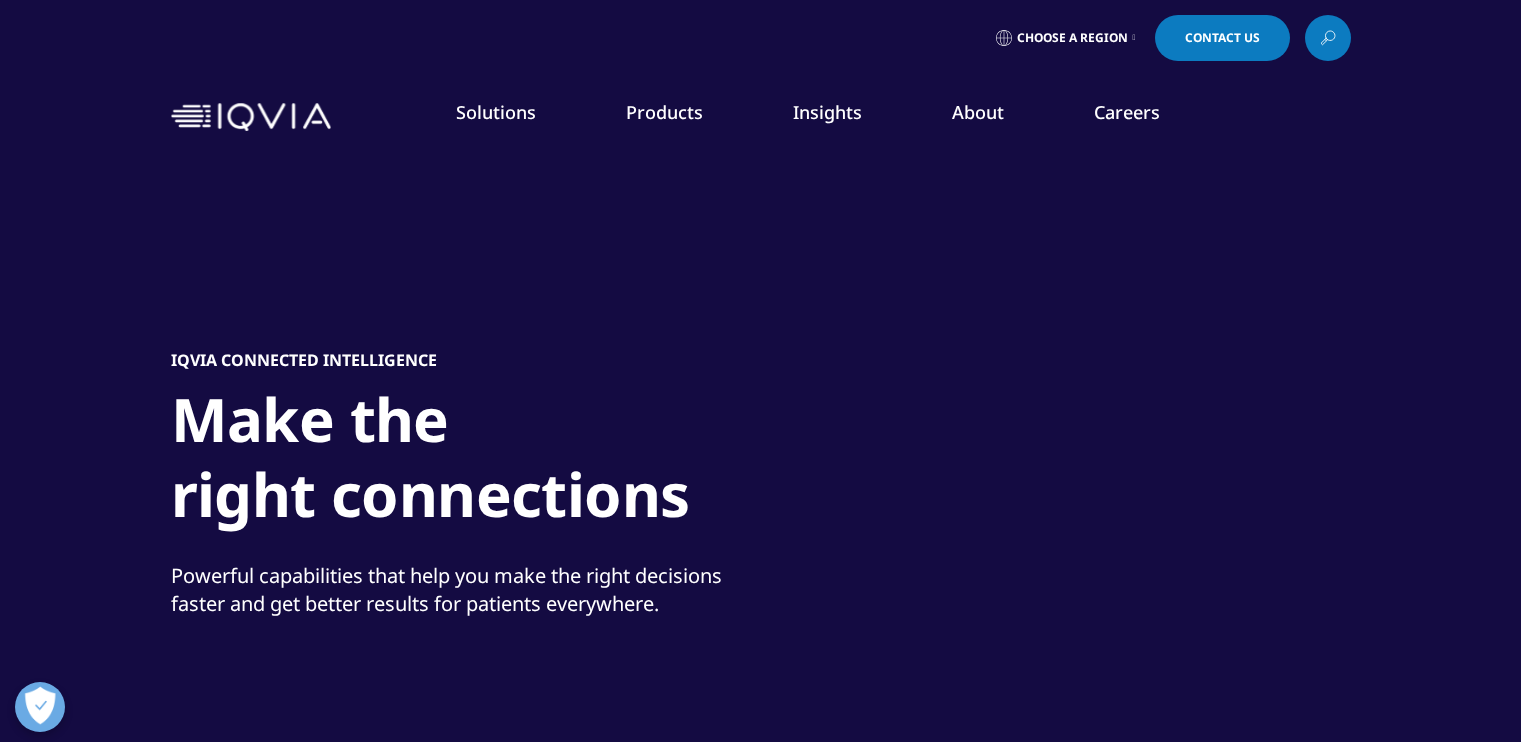 scroll, scrollTop: 0, scrollLeft: 0, axis: both 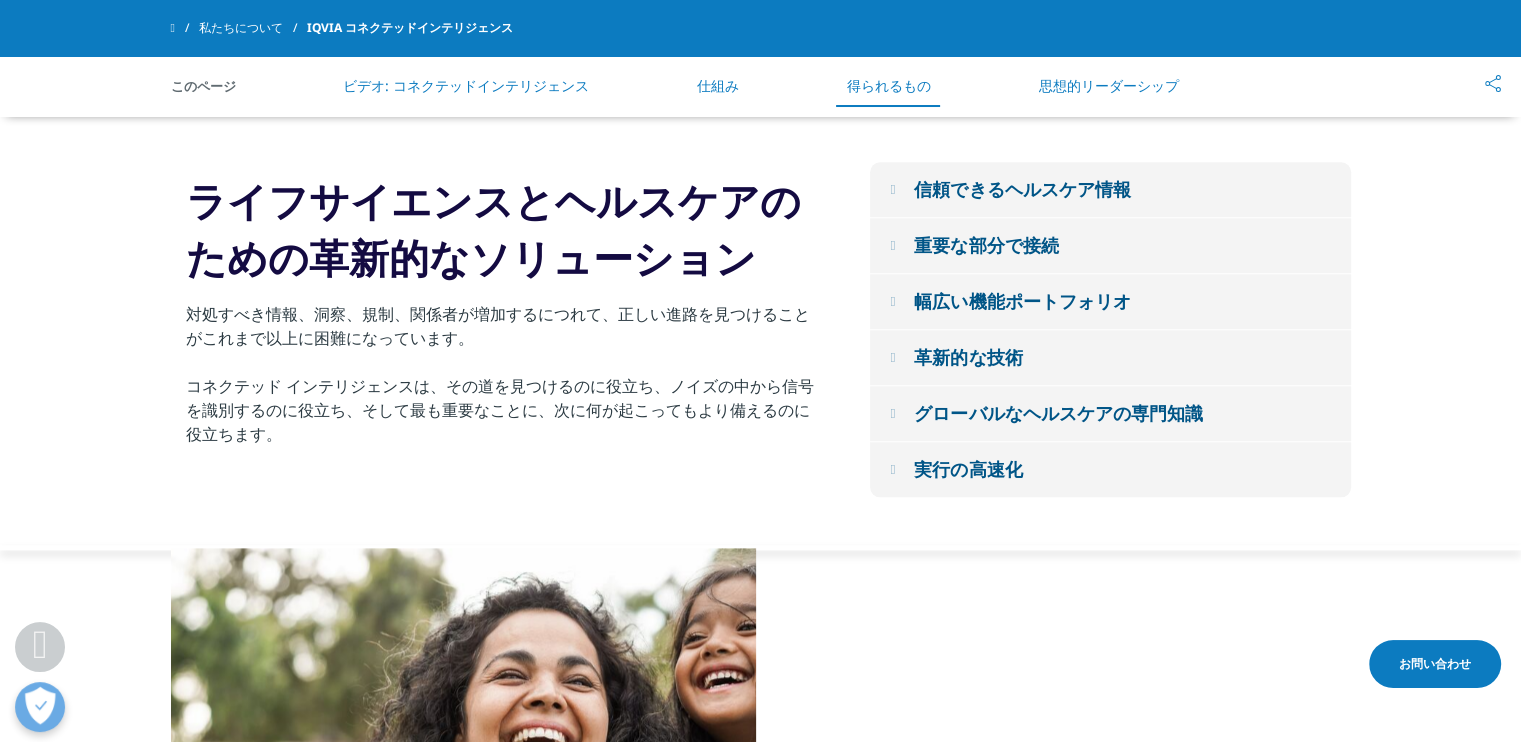 drag, startPoint x: 1520, startPoint y: 337, endPoint x: 1516, endPoint y: 370, distance: 33.24154 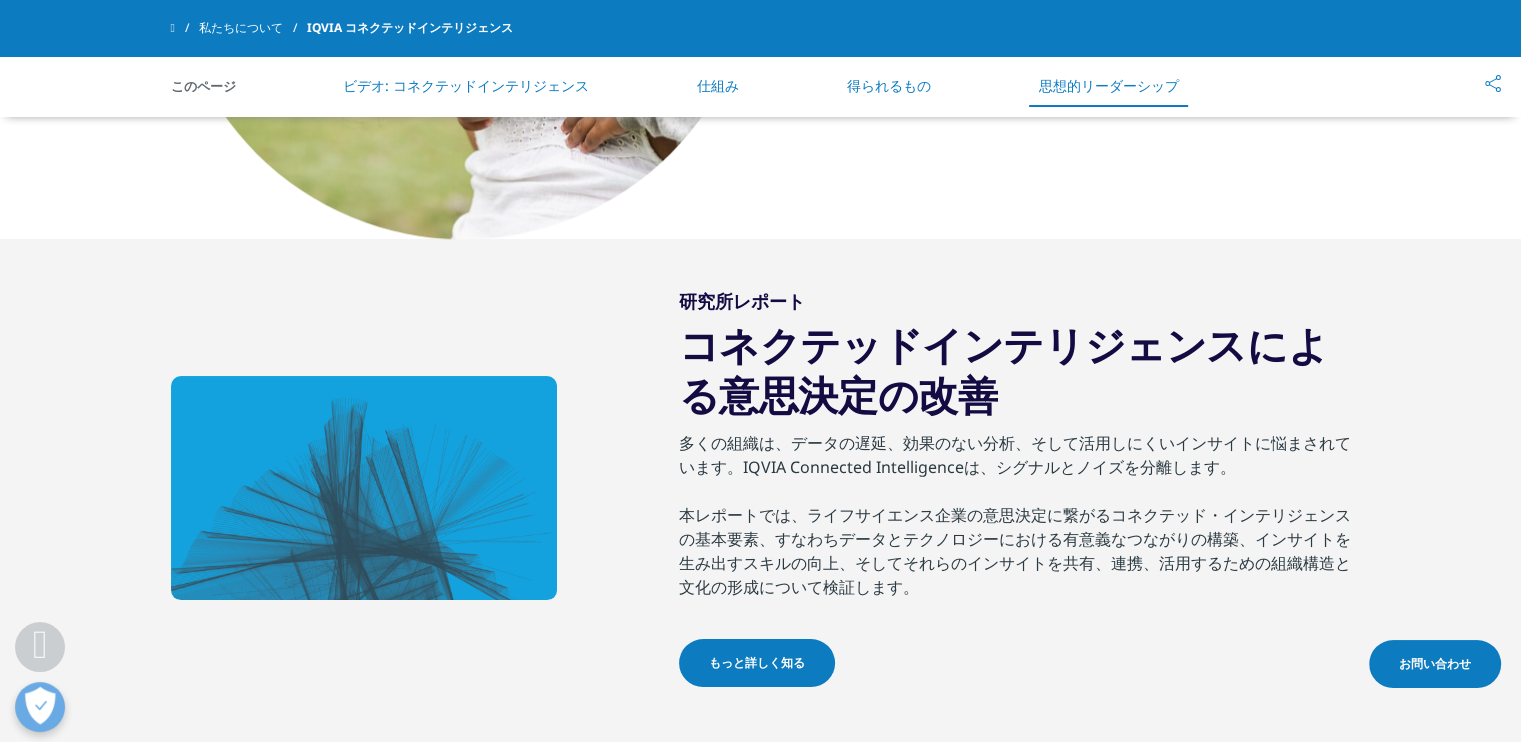 scroll, scrollTop: 2816, scrollLeft: 0, axis: vertical 